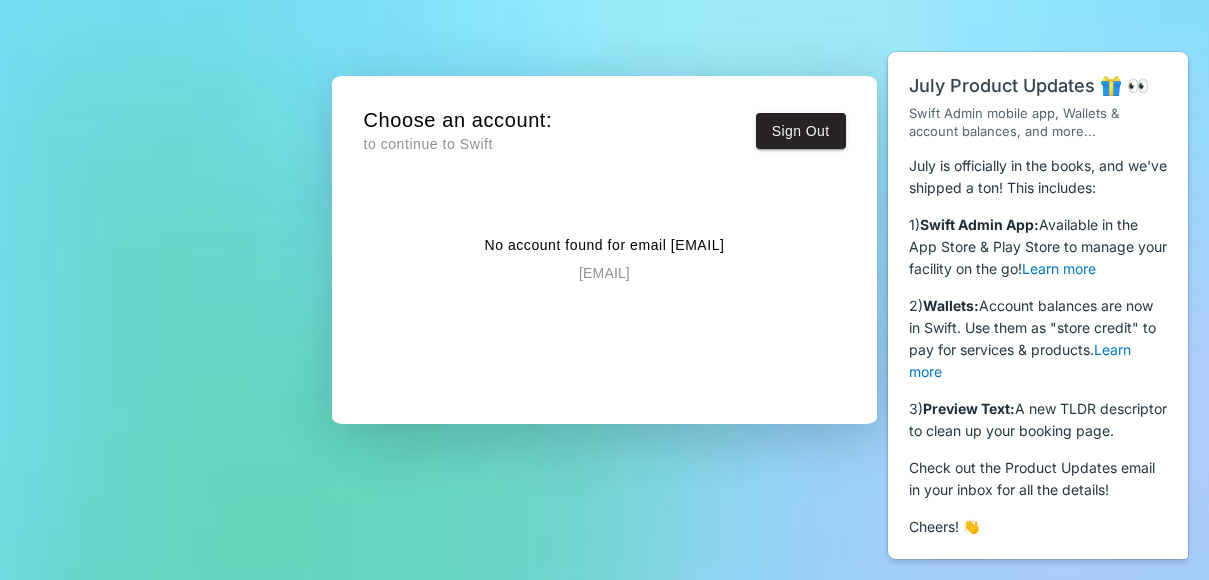 scroll, scrollTop: 0, scrollLeft: 0, axis: both 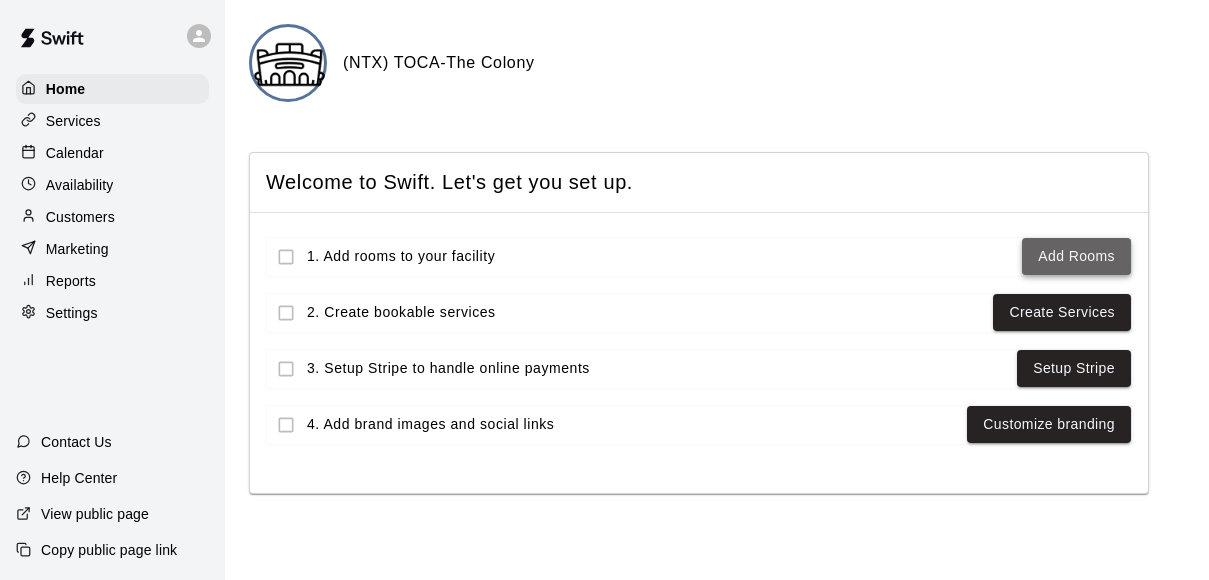 click on "Add Rooms" at bounding box center [1076, 256] 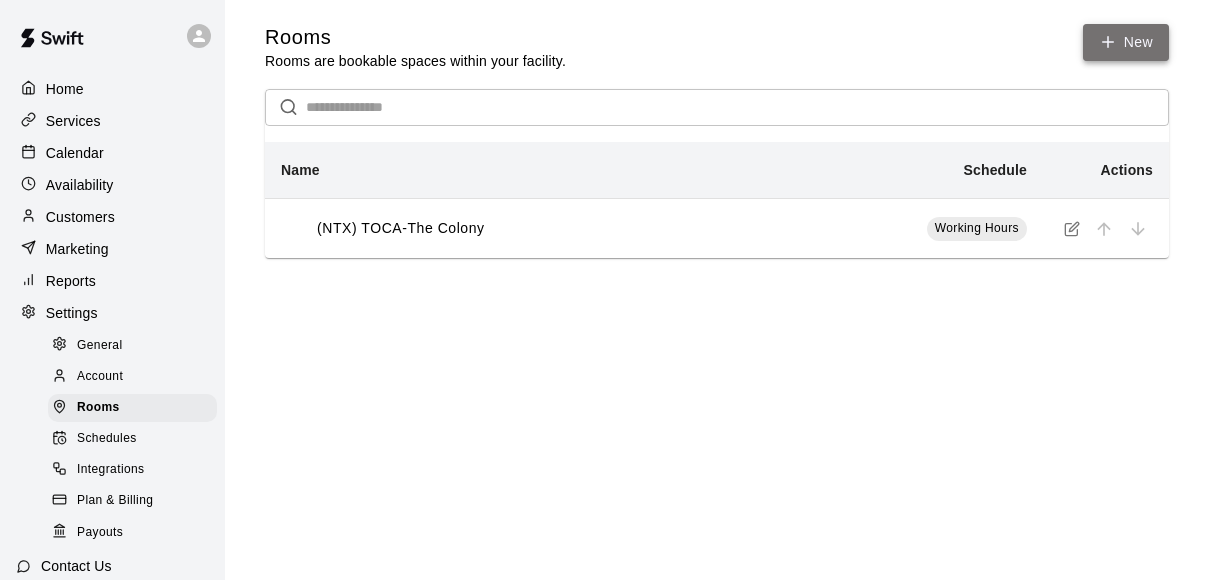 click on "New" at bounding box center [1126, 42] 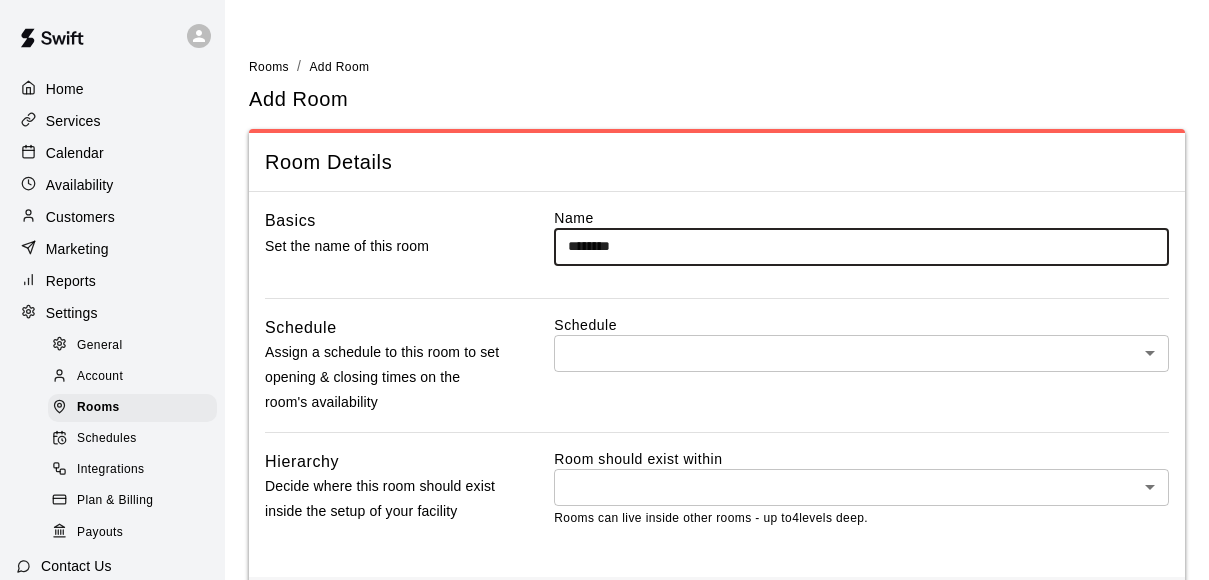 type on "********" 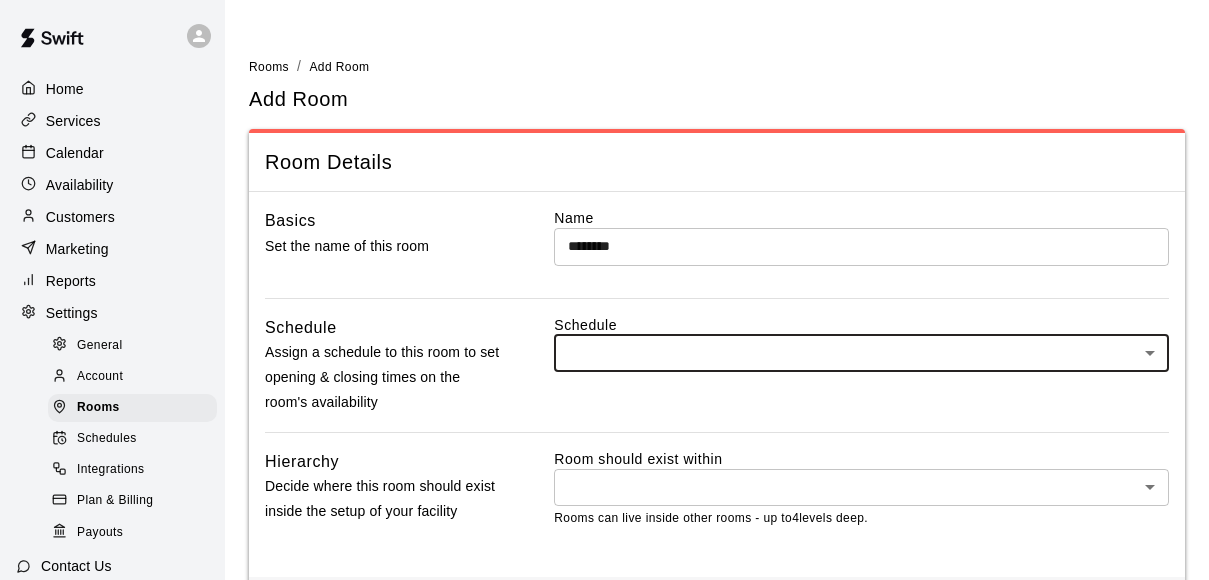 click on "Home Services Calendar Availability Customers Marketing Reports Settings General Account Rooms Schedules Integrations Plan & Billing Payouts Contact Us Help Center View public page Copy public page link Rooms / Add Room Add Room Room Details Basics Set the name of this room Name ******** ​ Schedule Assign a schedule to this room to set opening & closing times on the room's availability Schedule ​ * ​ Hierarchy Decide where this room should exist inside the setup of your facility Room should exist within ​ * ​ Rooms can live inside other rooms - up to  4  levels deep. Save Swift - Add Room Close cross-small" at bounding box center (604, 334) 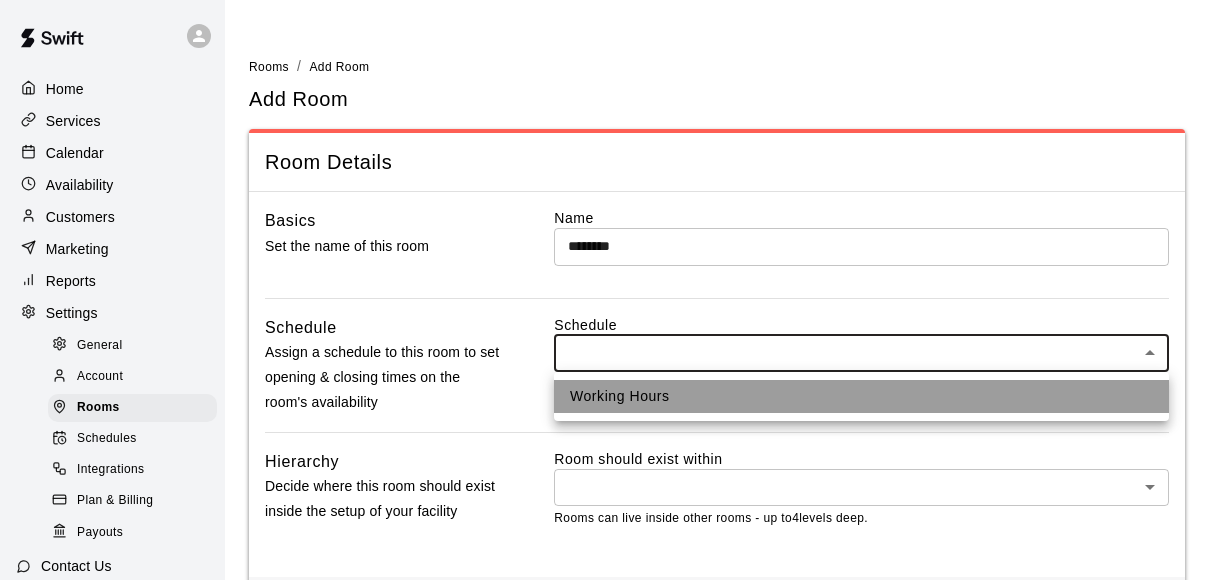 click on "Working Hours" at bounding box center [861, 396] 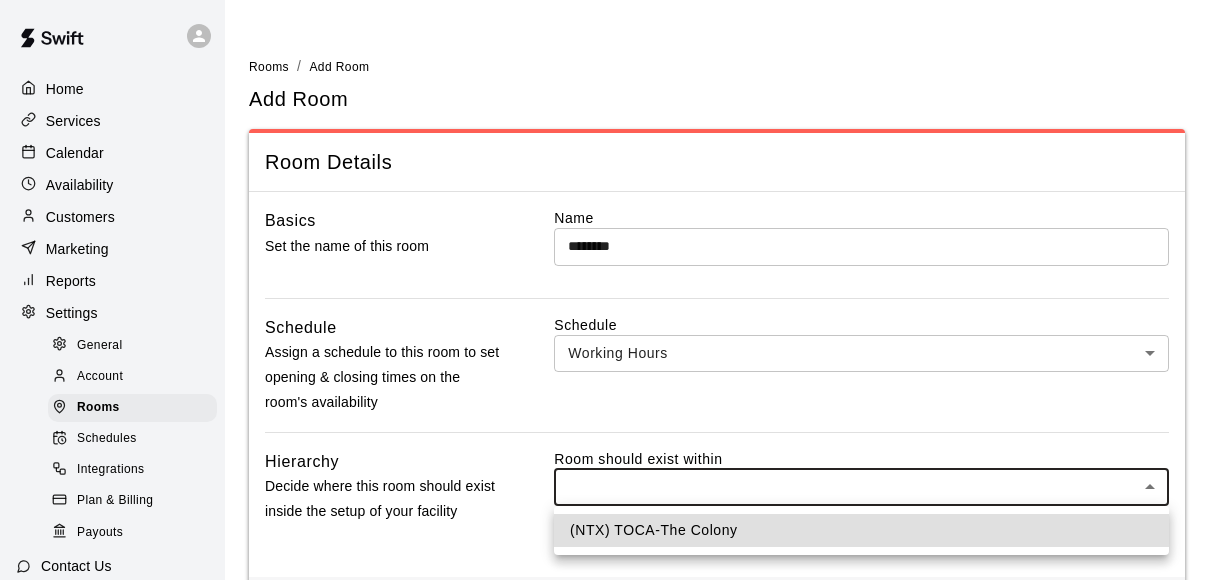 click on "Home Services Calendar Availability Customers Marketing Reports Settings General Account Rooms Schedules Integrations Plan & Billing Payouts Contact Us Help Center View public page Copy public page link Rooms / Add Room Add Room Room Details Basics Set the name of this room Name ******** ​ Schedule Assign a schedule to this room to set opening & closing times on the room's availability Schedule Working Hours *** ​ Hierarchy Decide where this room should exist inside the setup of your facility Room should exist within ​ * ​ Rooms can live inside other rooms - up to  4  levels deep. Save Swift - Add Room Close cross-small (NTX) TOCA-The Colony" at bounding box center [604, 334] 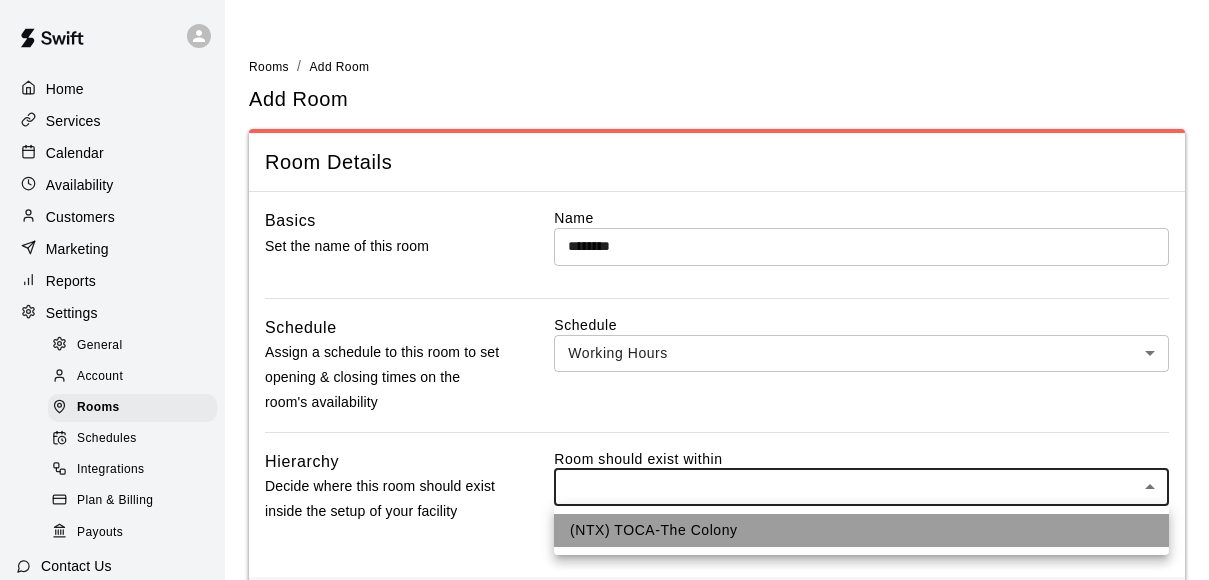click on "(NTX) TOCA-The Colony" at bounding box center (861, 530) 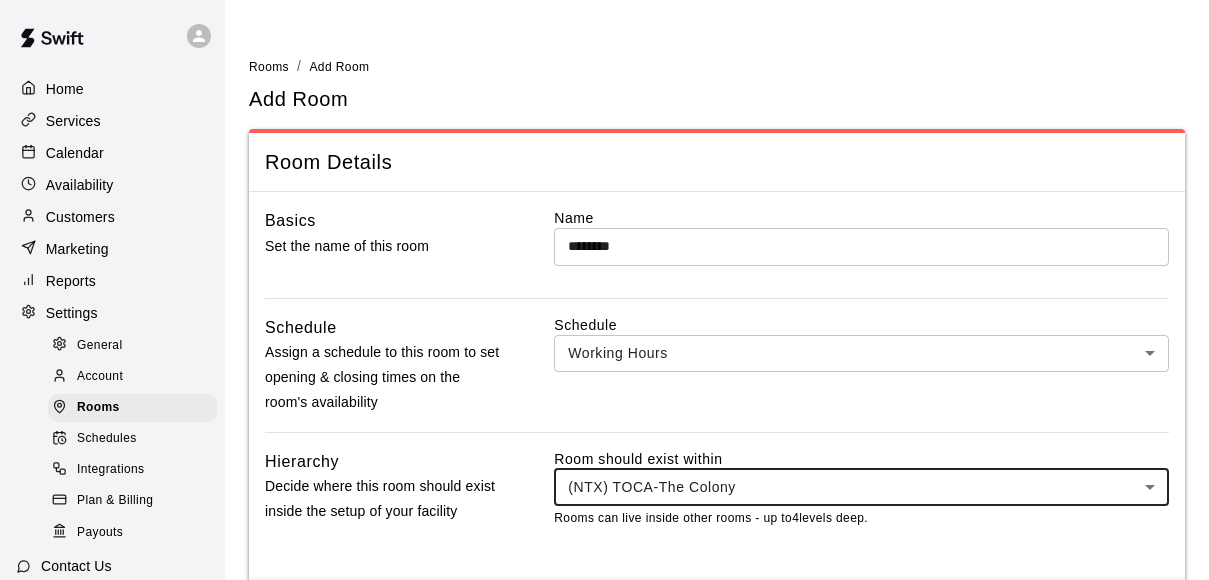 scroll, scrollTop: 89, scrollLeft: 0, axis: vertical 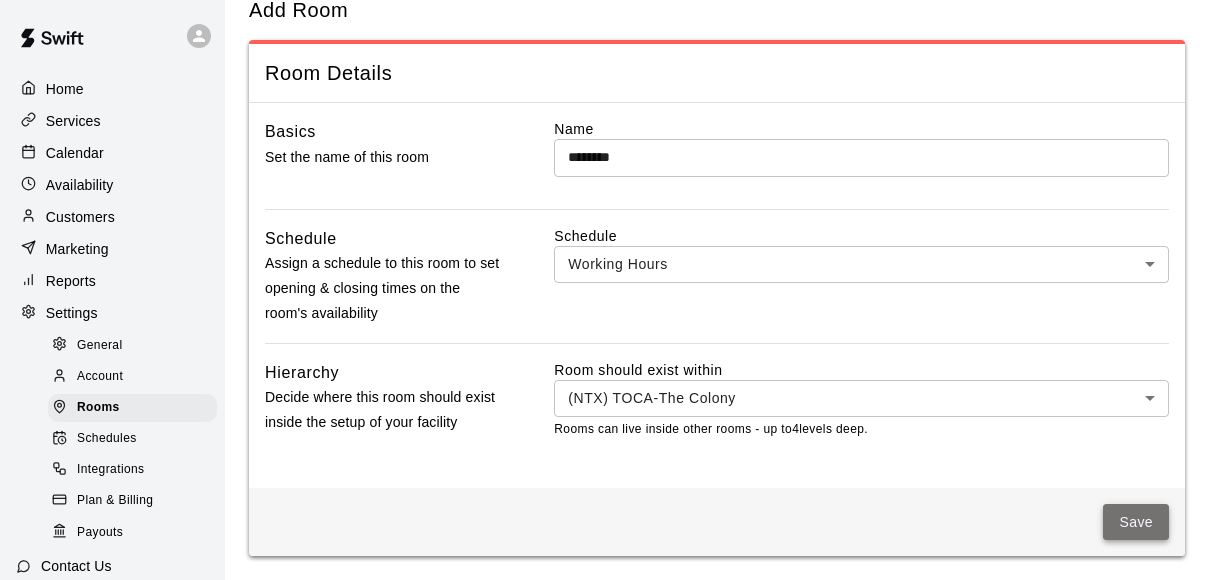 click on "Save" at bounding box center (1136, 522) 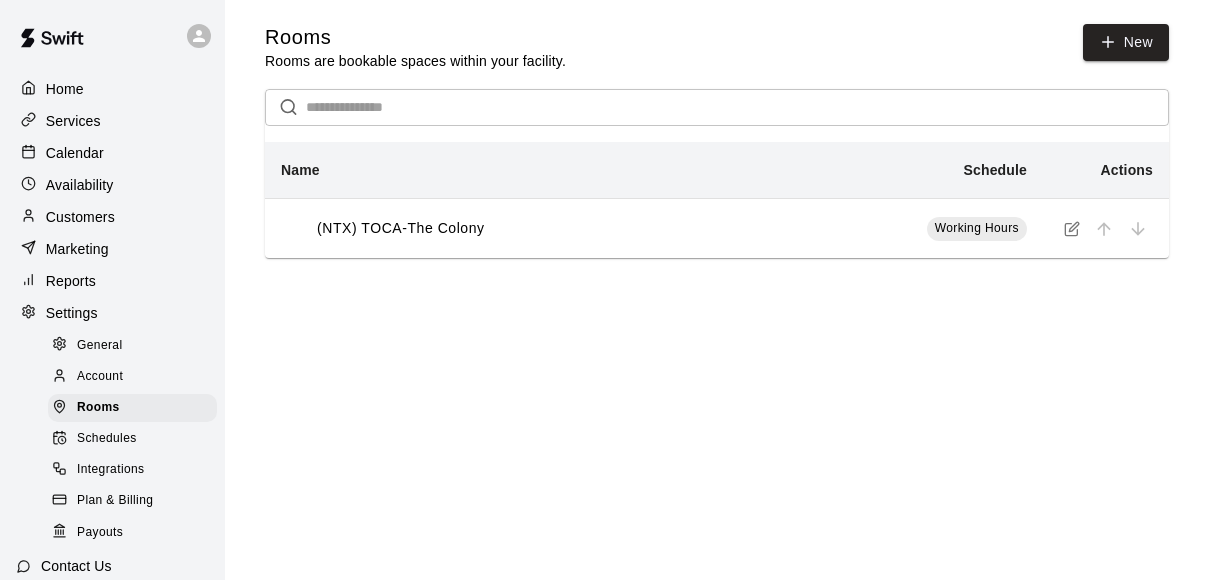 scroll, scrollTop: 0, scrollLeft: 0, axis: both 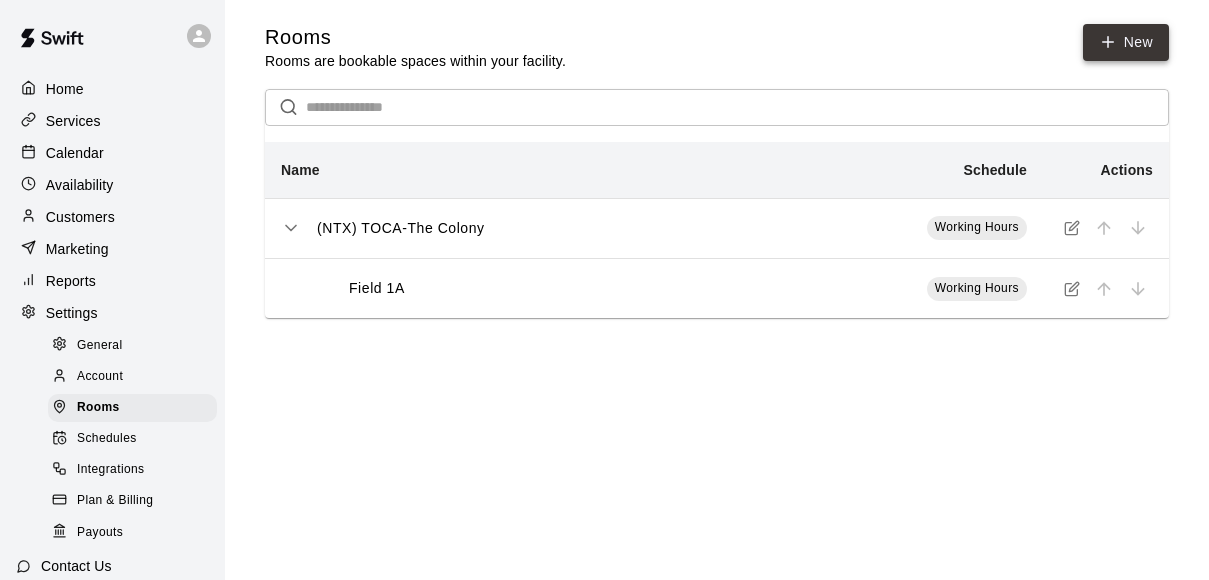 click on "New" at bounding box center (1126, 42) 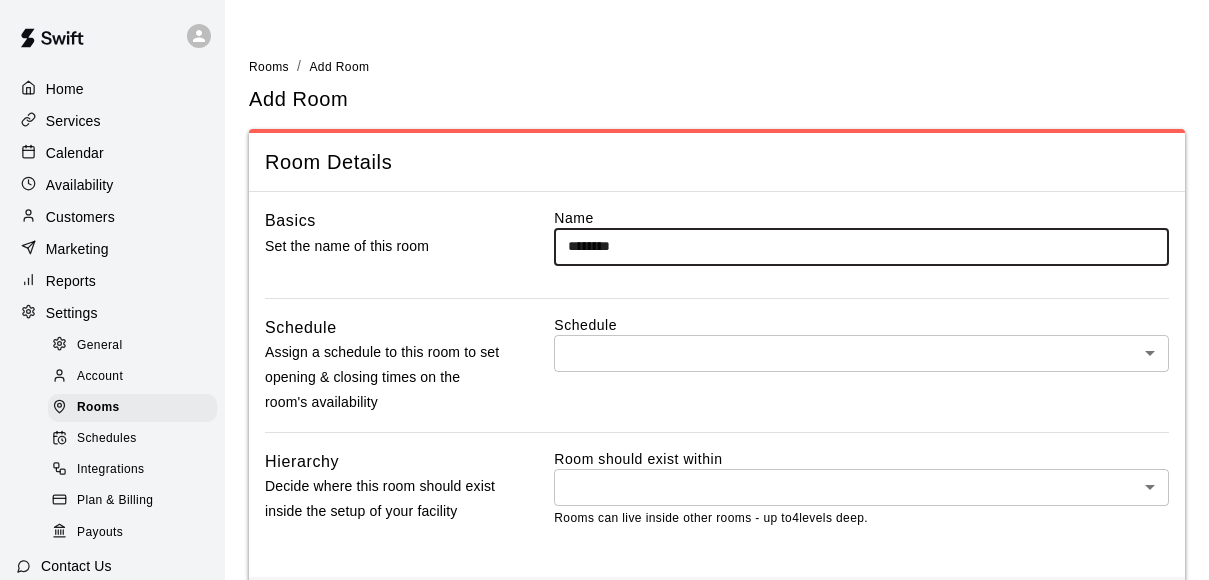 type on "********" 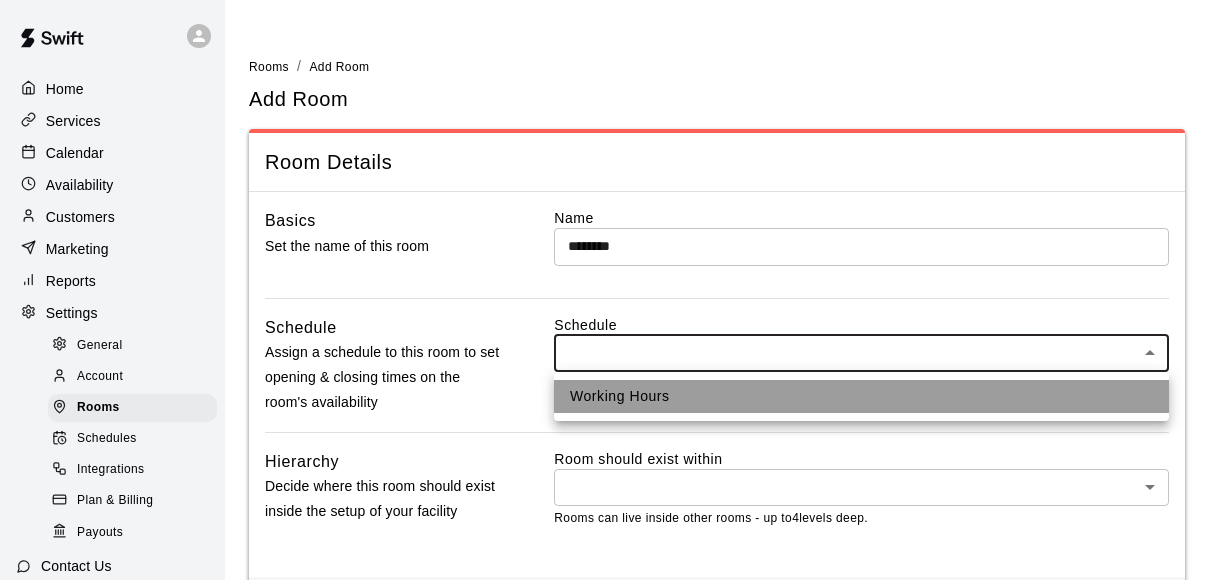 click on "Working Hours" at bounding box center [861, 396] 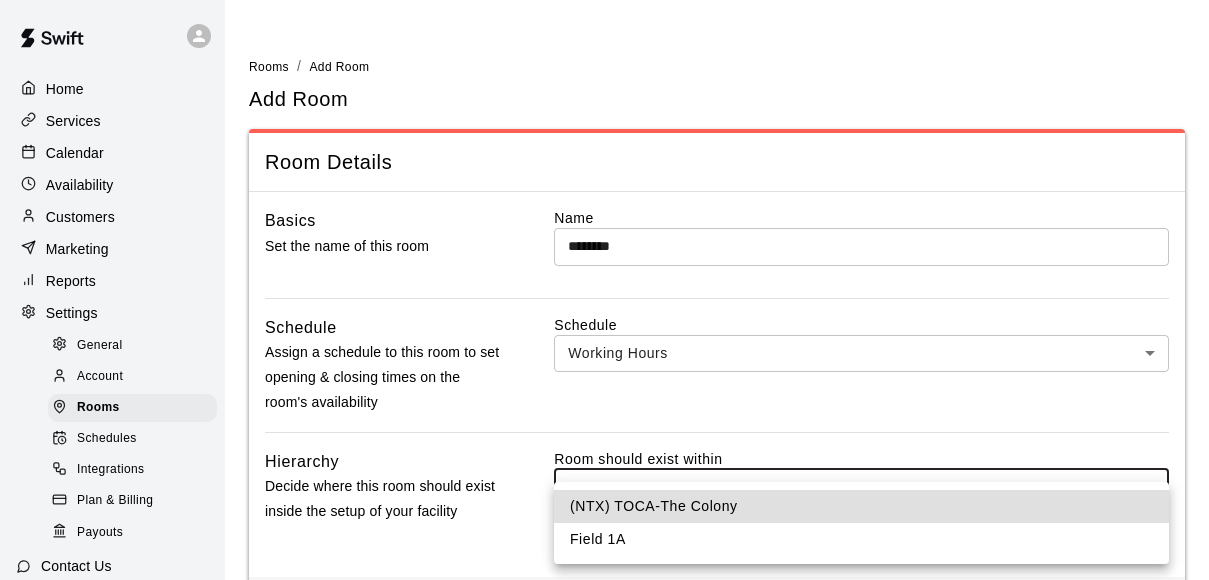 click on "Home Services Calendar Availability Customers Marketing Reports Settings General Account Rooms Schedules Integrations Plan & Billing Payouts Contact Us Help Center View public page Copy public page link Rooms / Add Room Add Room Room Details Basics Set the name of this room Name ******** ​ Schedule Assign a schedule to this room to set opening & closing times on the room's availability Schedule Working Hours *** ​ Hierarchy Decide where this room should exist inside the setup of your facility Room should exist within ​ * ​ Rooms can live inside other rooms - up to  4  levels deep. Save Swift - Add Room Close cross-small (NTX) TOCA-The Colony Field 1A" at bounding box center [604, 334] 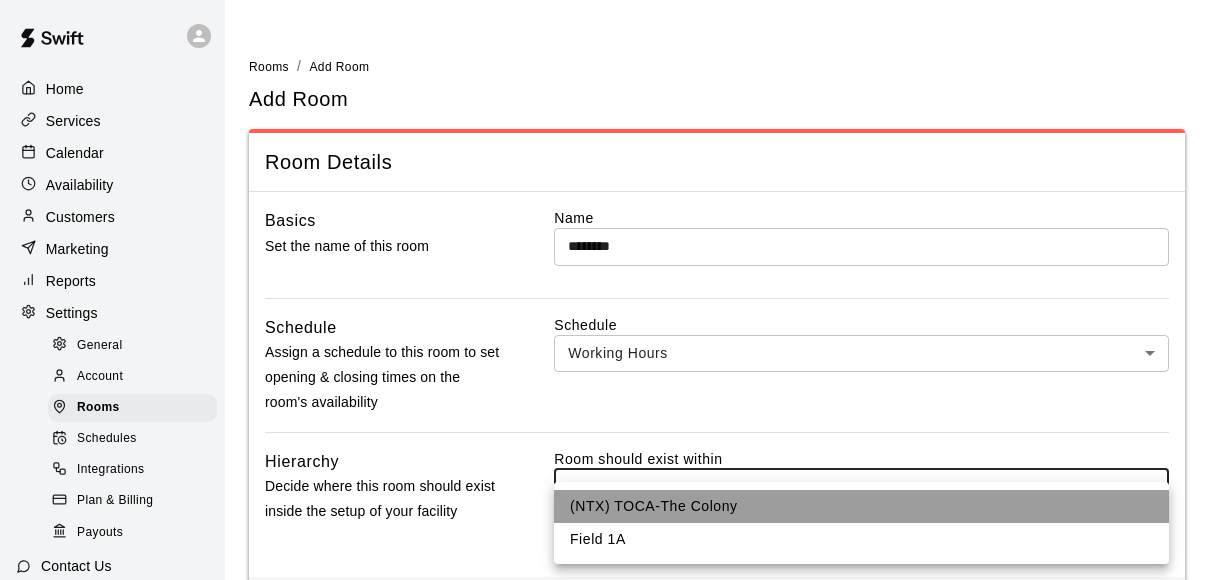 click on "(NTX) TOCA-The Colony" at bounding box center (861, 506) 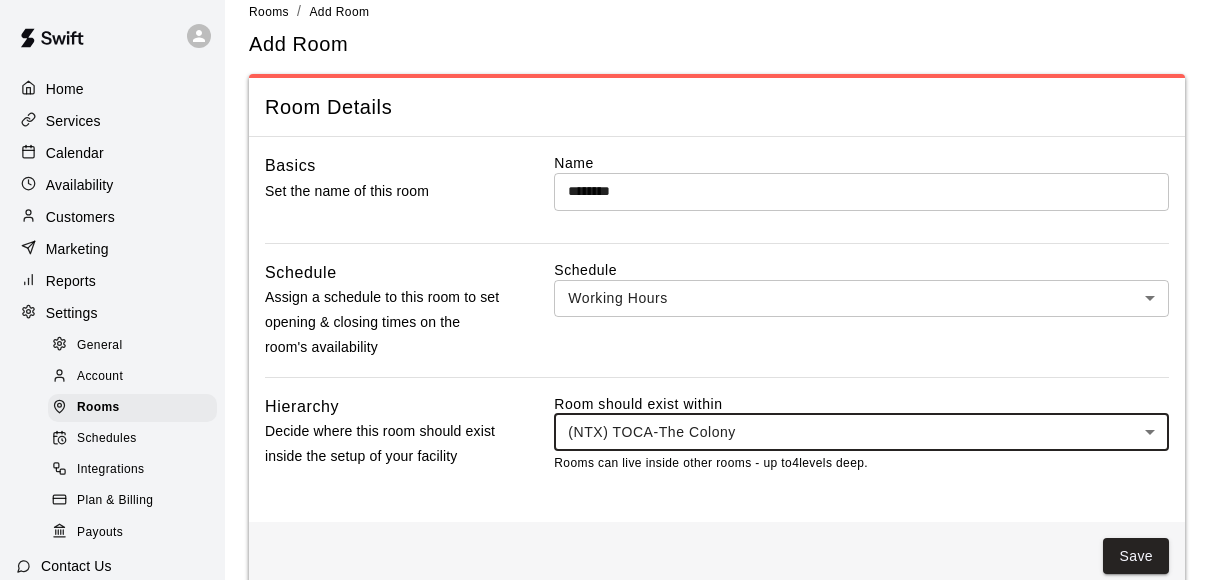 scroll, scrollTop: 89, scrollLeft: 0, axis: vertical 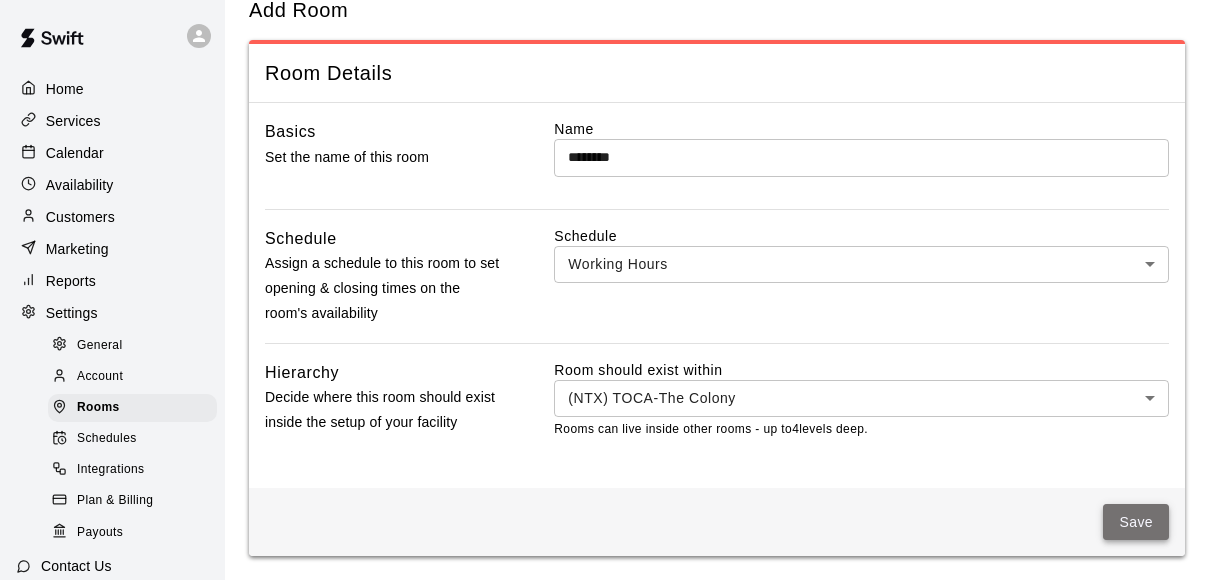 click on "Save" at bounding box center [1136, 522] 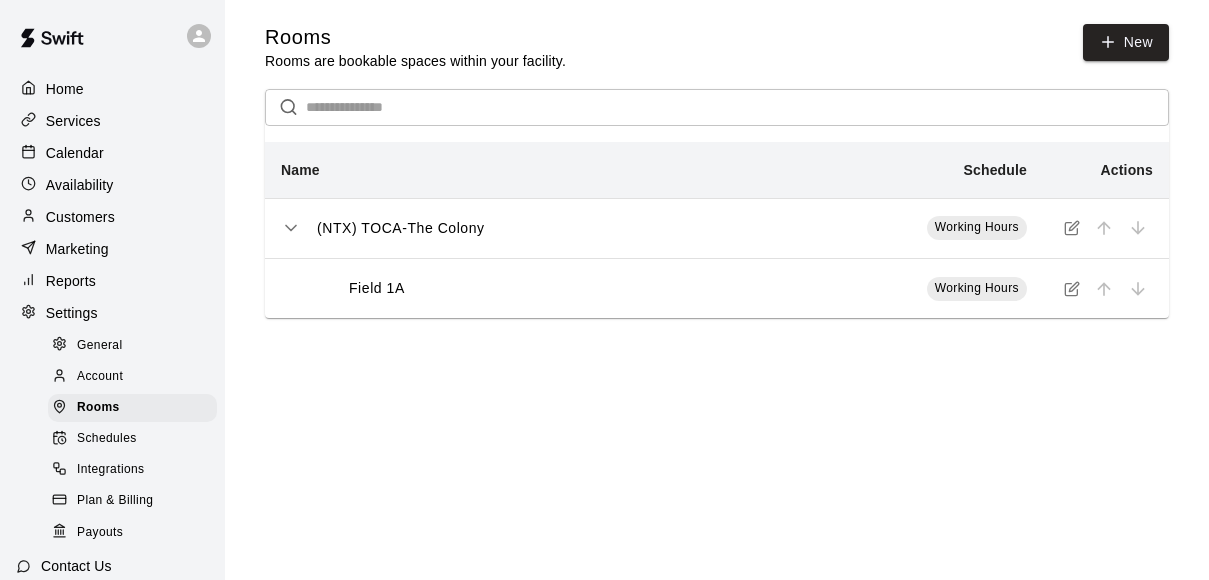 scroll, scrollTop: 0, scrollLeft: 0, axis: both 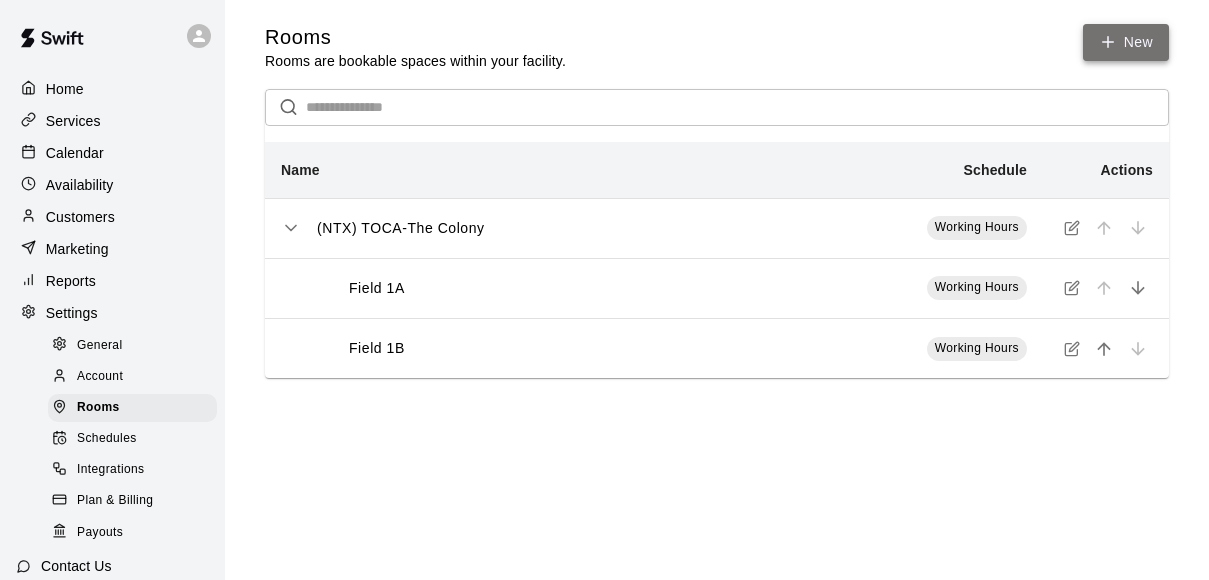 click on "New" at bounding box center [1126, 42] 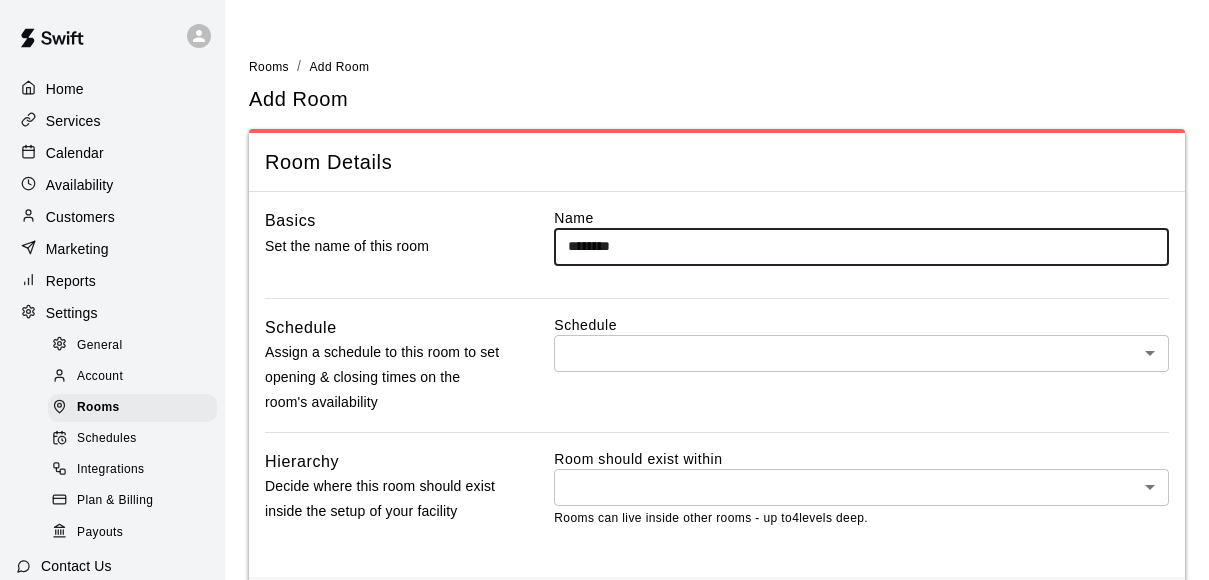 type on "********" 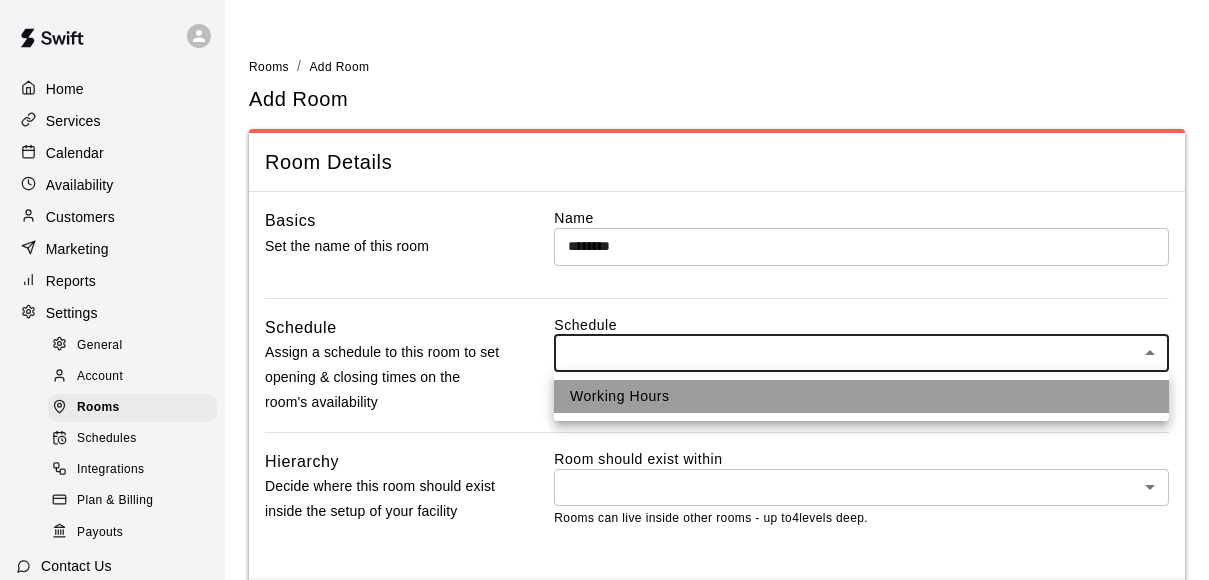 click on "Working Hours" at bounding box center (861, 396) 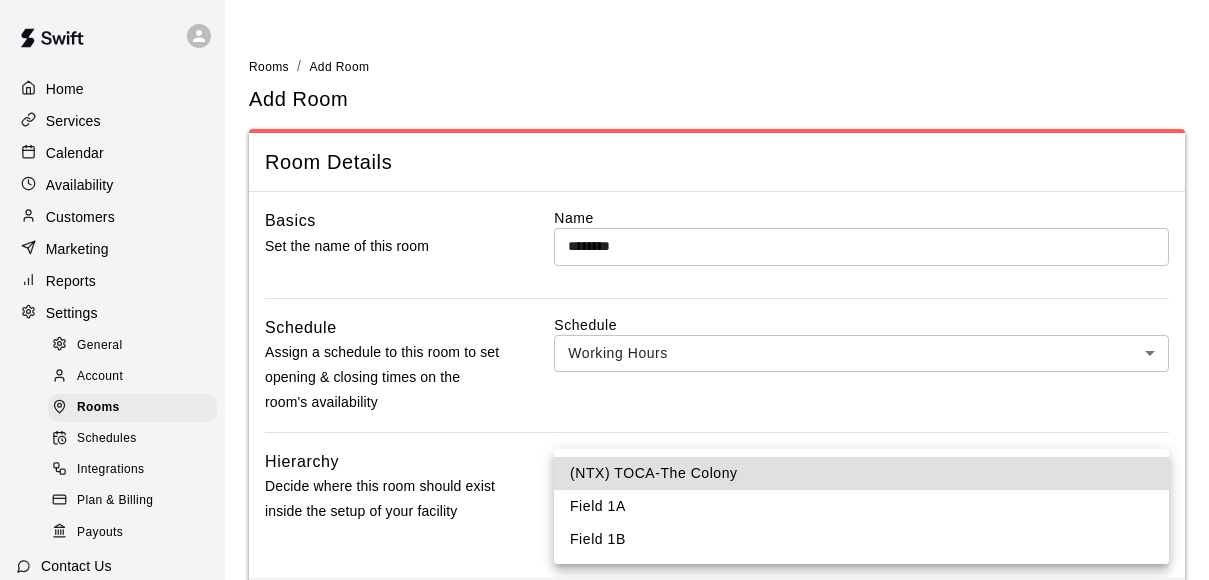 click on "Home Services Calendar Availability Customers Marketing Reports Settings General Account Rooms Schedules Integrations Plan & Billing Payouts Contact Us Help Center View public page Copy public page link Rooms / Add Room Add Room Room Details Basics Set the name of this room Name ******** ​ Schedule Assign a schedule to this room to set opening & closing times on the room's availability Schedule Working Hours *** ​ Hierarchy Decide where this room should exist inside the setup of your facility Room should exist within ​ * ​ Rooms can live inside other rooms - up to  4  levels deep. Save Swift - Add Room Close cross-small (NTX) TOCA-The Colony Field 1A Field 1B" at bounding box center (604, 334) 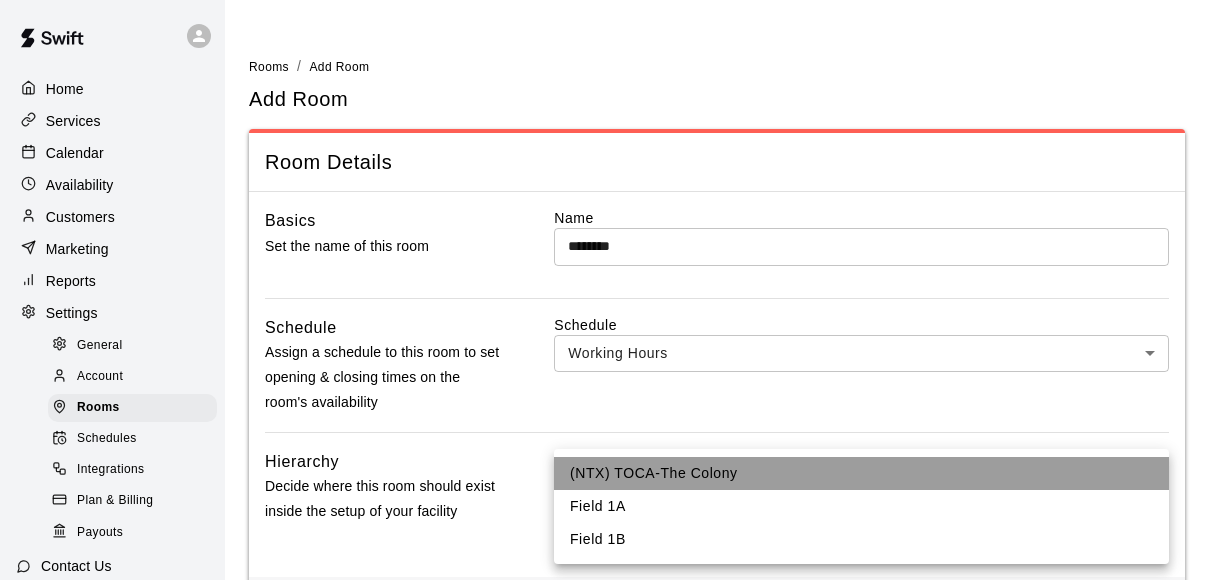 click on "(NTX) TOCA-The Colony" at bounding box center (861, 473) 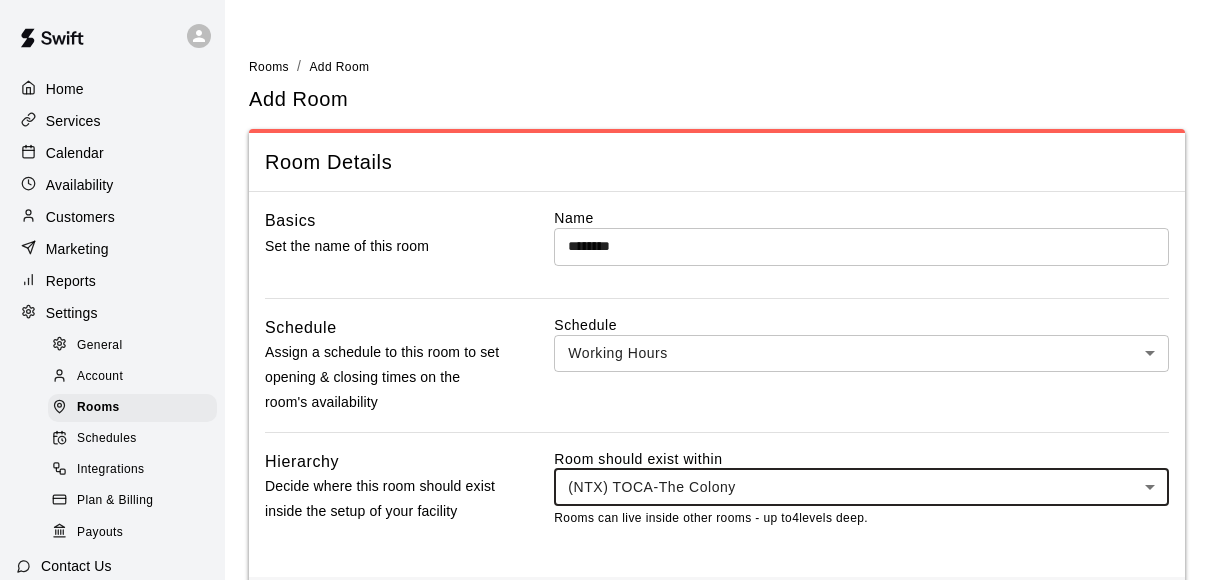 scroll, scrollTop: 89, scrollLeft: 0, axis: vertical 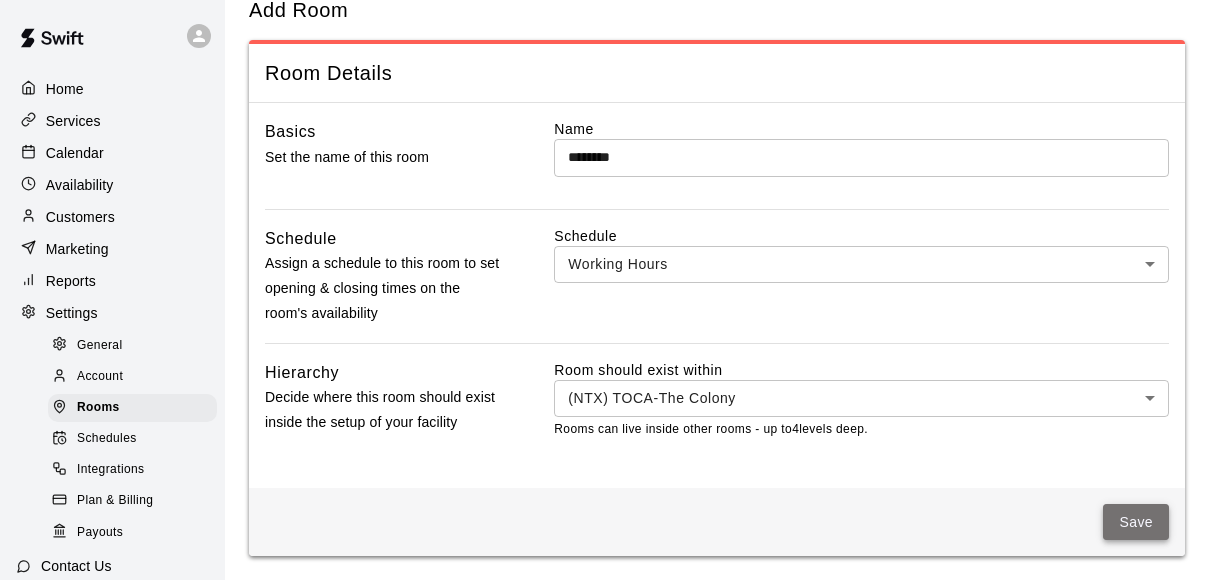 click on "Save" at bounding box center [1136, 522] 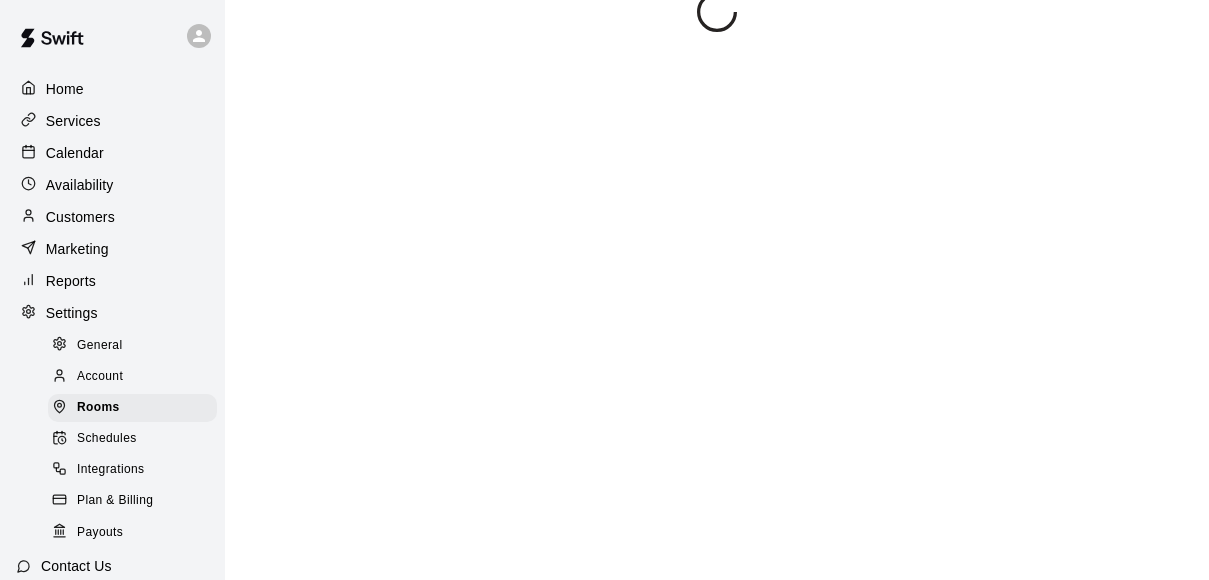 scroll, scrollTop: 0, scrollLeft: 0, axis: both 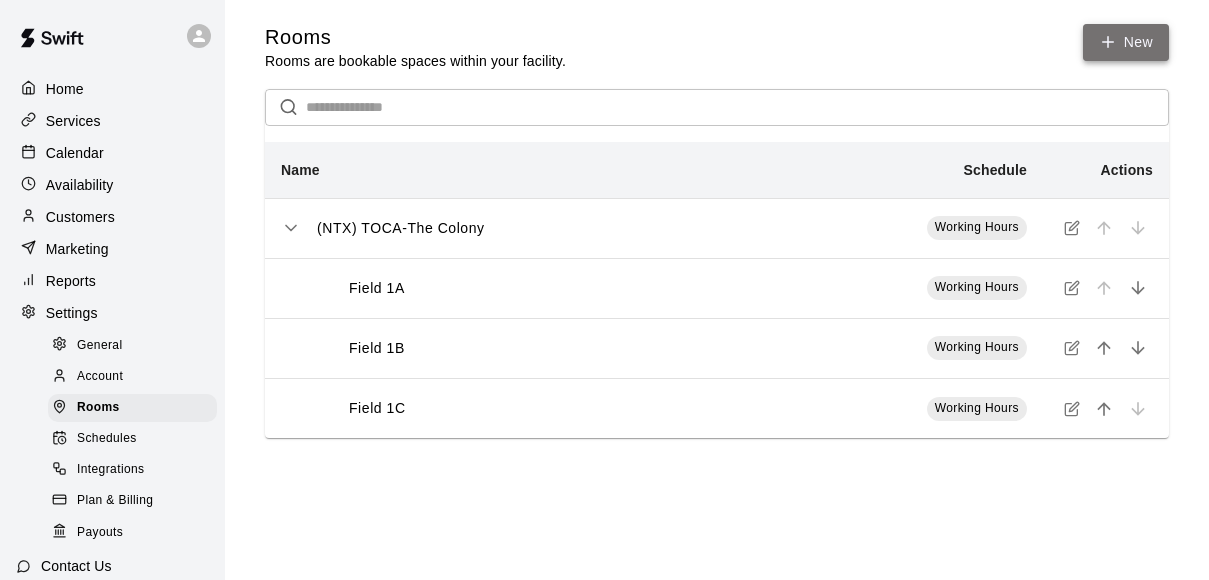 click on "New" at bounding box center (1126, 42) 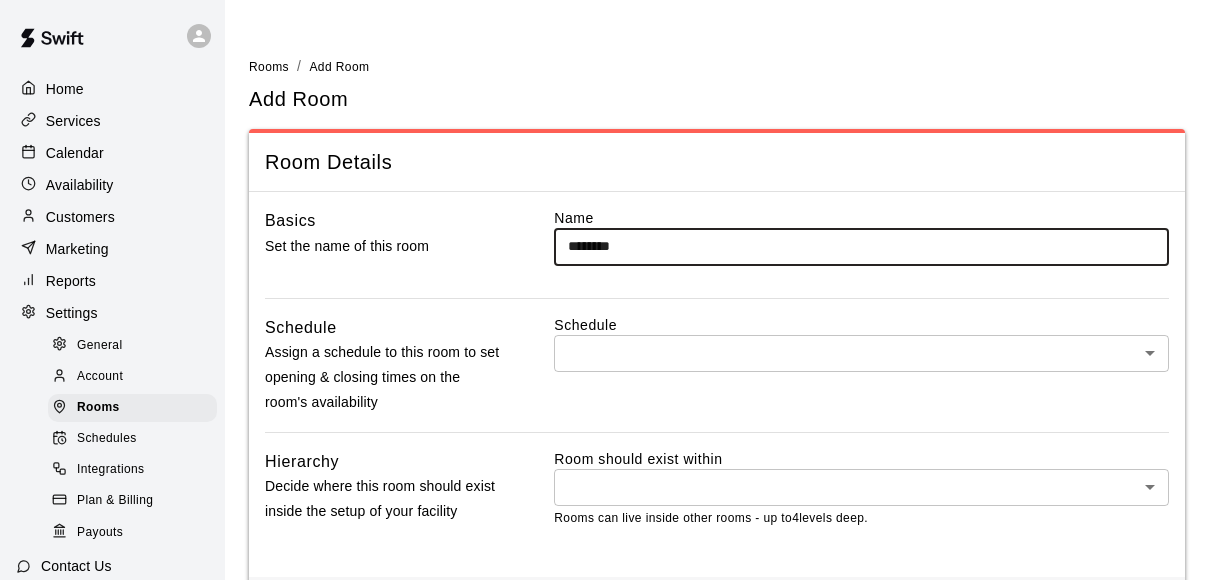 type on "********" 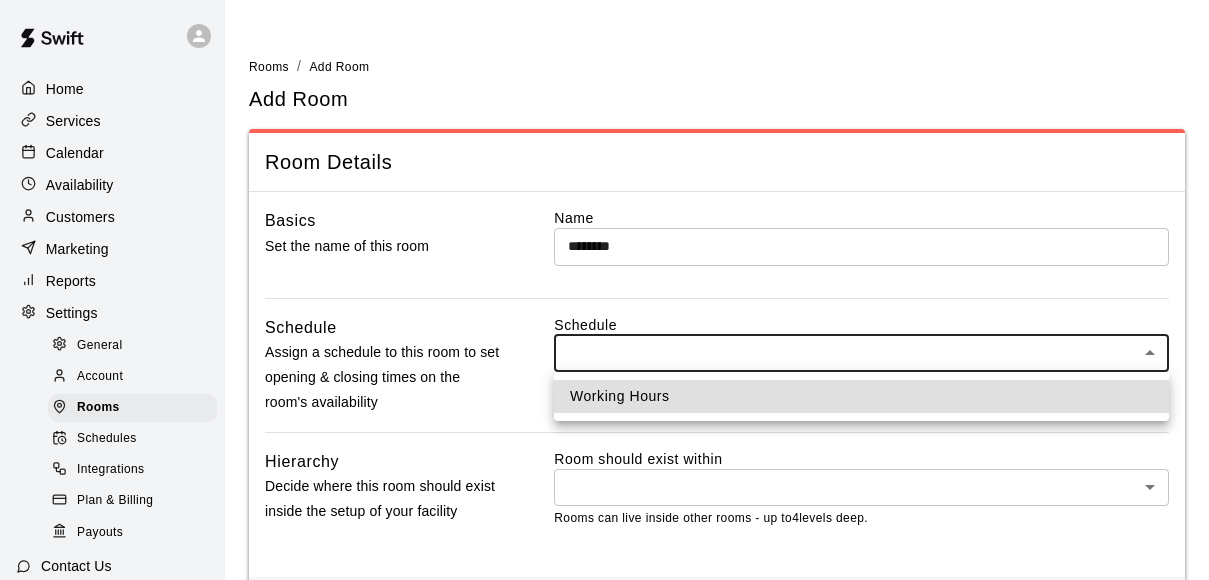 click on "Working Hours" at bounding box center [861, 396] 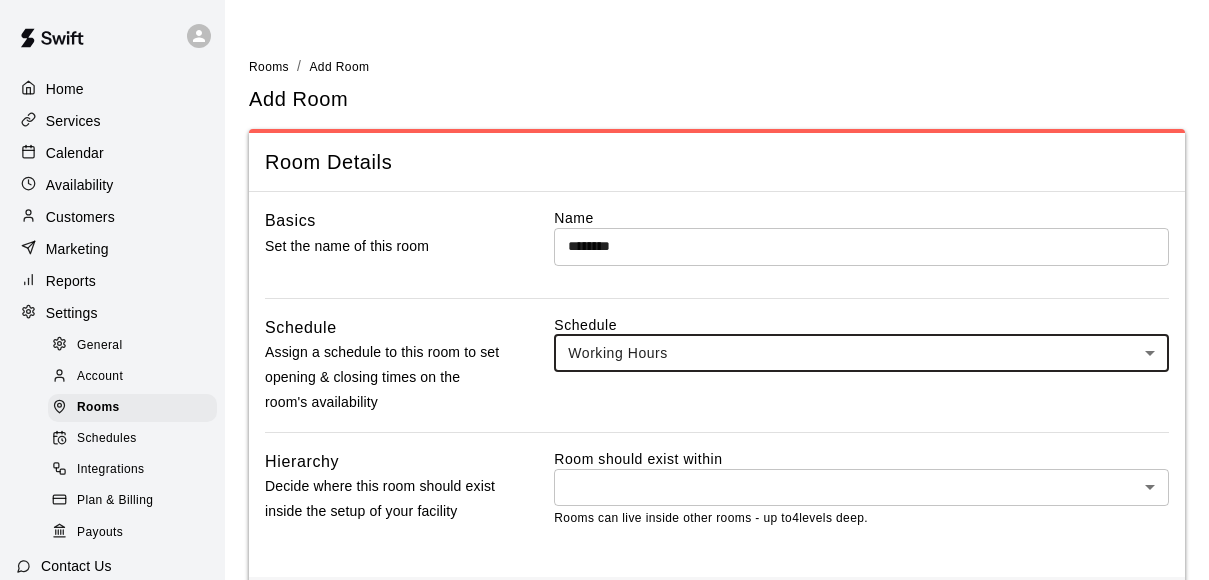 click on "Home Services Calendar Availability Customers Marketing Reports Settings General Account Rooms Schedules Integrations Plan & Billing Payouts Contact Us Help Center View public page Copy public page link Rooms / Add Room Add Room Room Details Basics Set the name of this room Name ******** ​ Schedule Assign a schedule to this room to set opening & closing times on the room's availability Schedule Working Hours *** ​ Hierarchy Decide where this room should exist inside the setup of your facility Room should exist within ​ * ​ Rooms can live inside other rooms - up to  4  levels deep. Save Swift - Add Room Close cross-small" at bounding box center (604, 334) 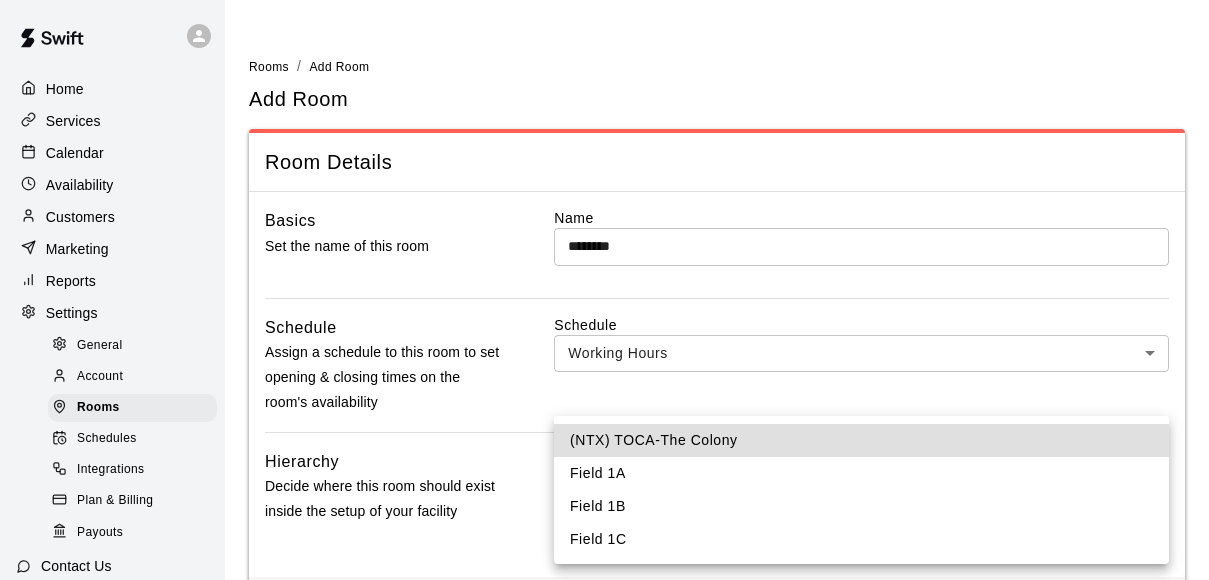 click on "(NTX) TOCA-The Colony" at bounding box center (861, 440) 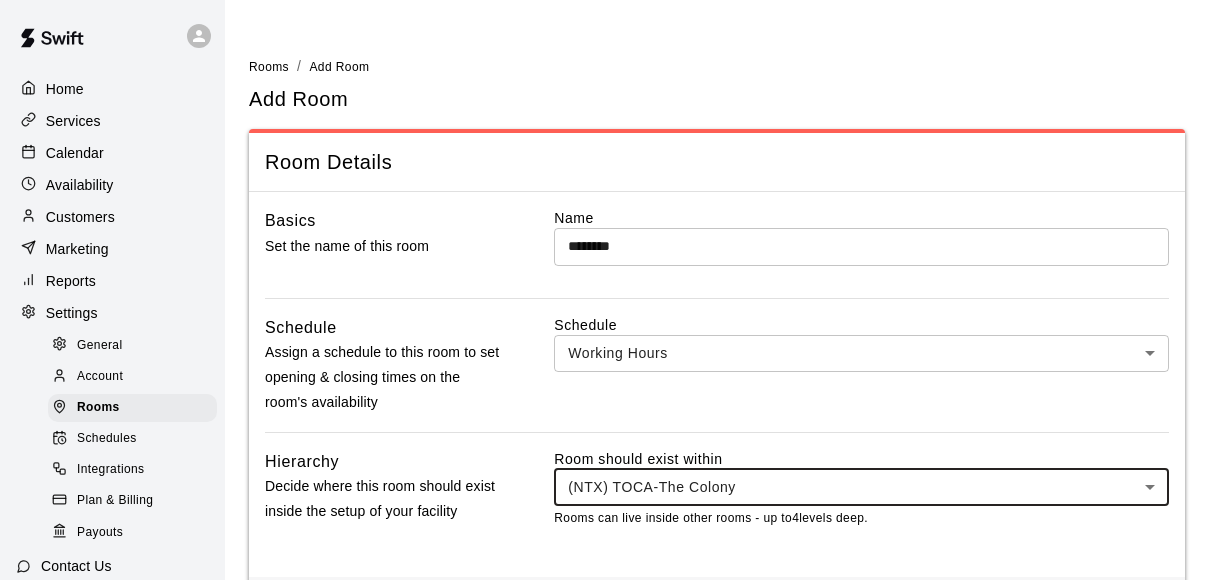 scroll, scrollTop: 89, scrollLeft: 0, axis: vertical 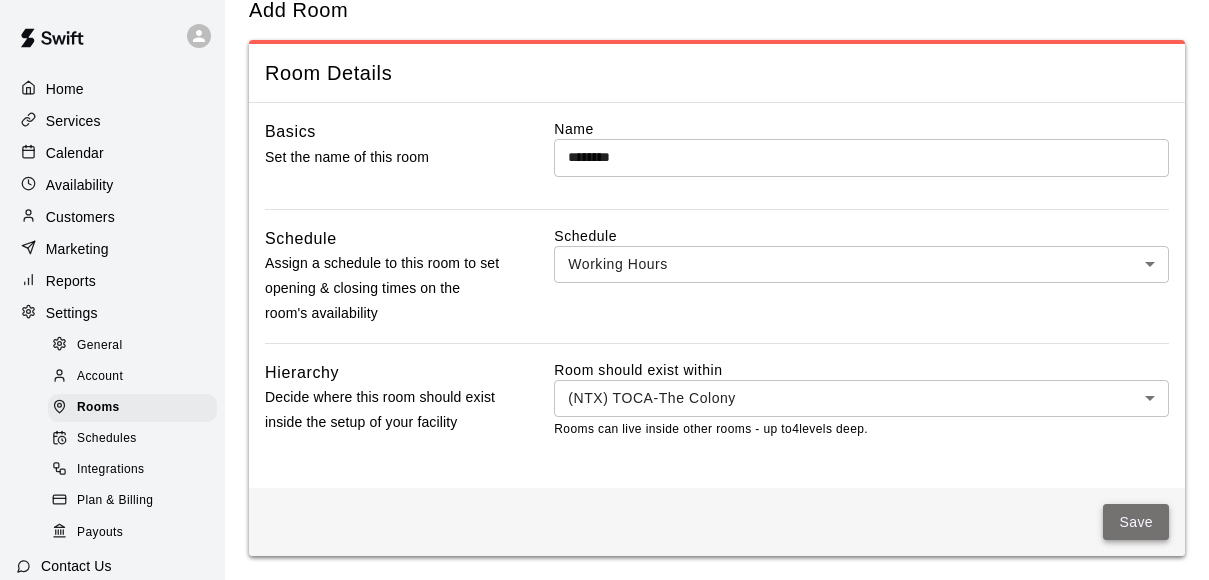 click on "Save" at bounding box center (1136, 522) 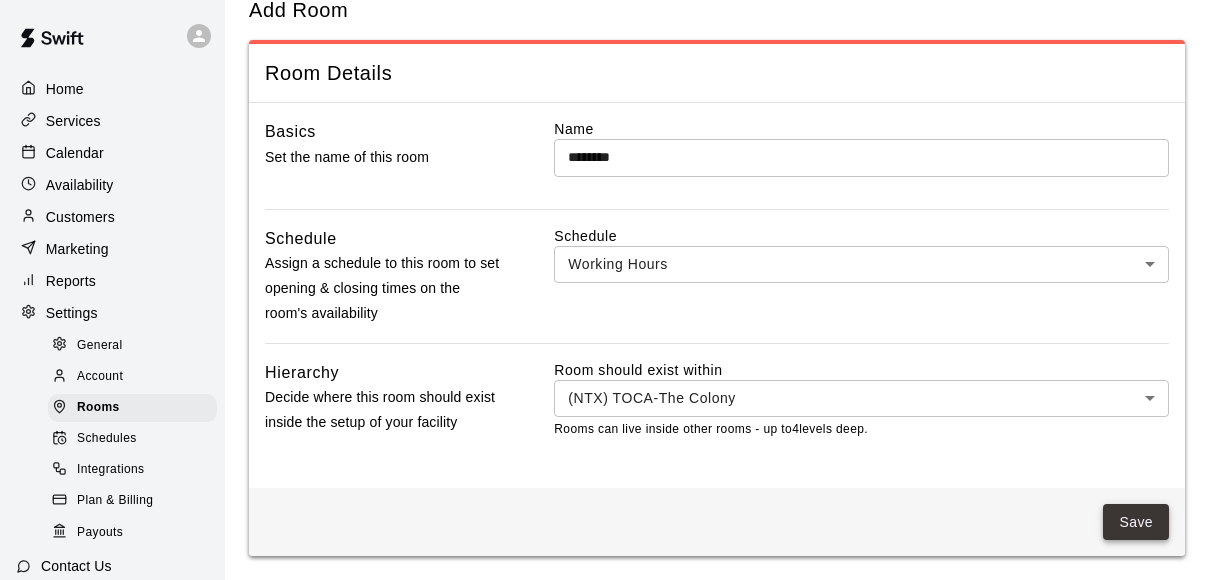 scroll, scrollTop: 0, scrollLeft: 0, axis: both 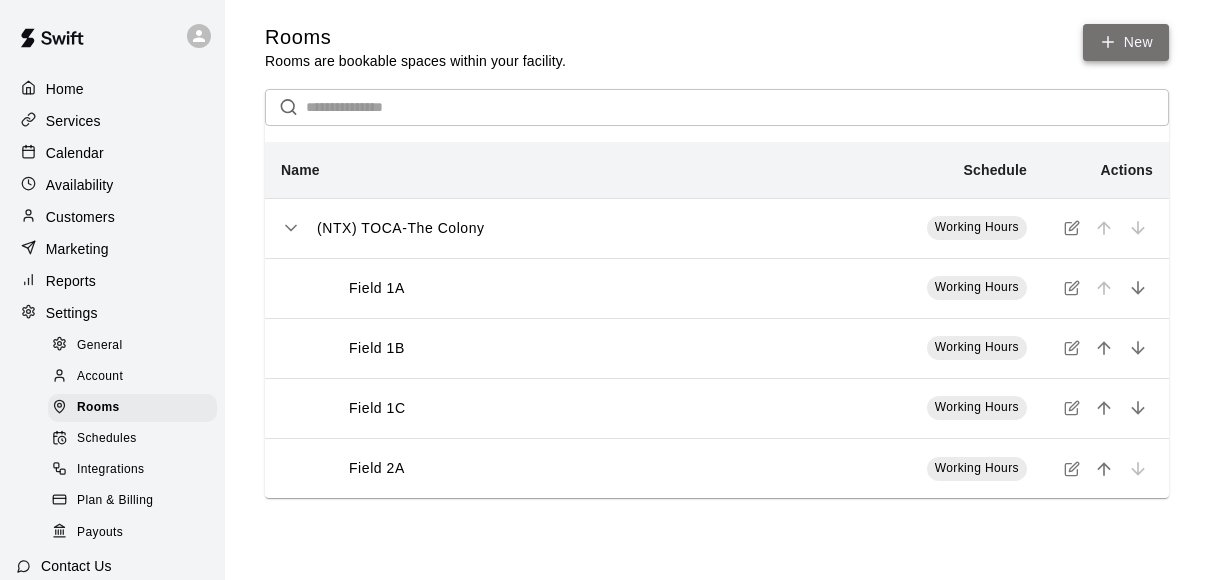 click on "New" at bounding box center (1126, 42) 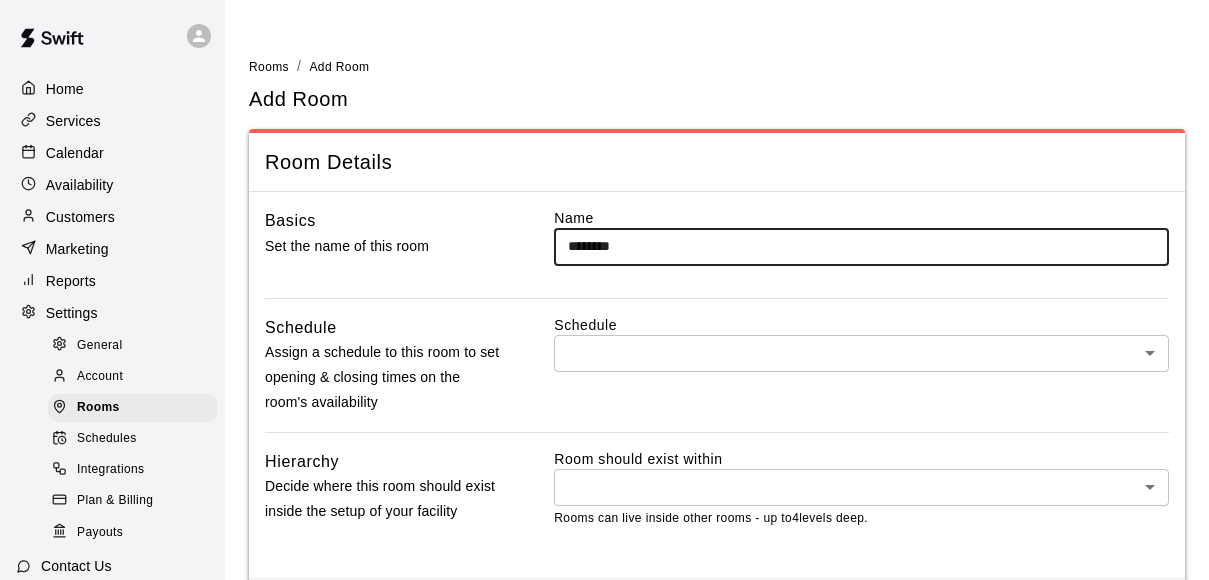 type on "********" 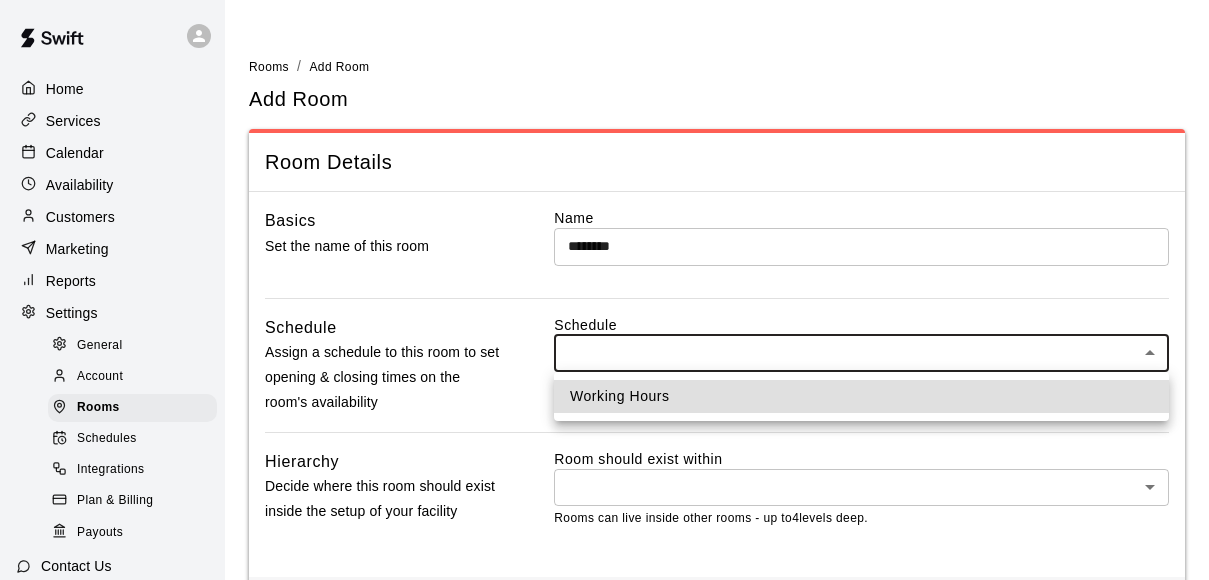 click on "Home Services Calendar Availability Customers Marketing Reports Settings General Account Rooms Schedules Integrations Plan & Billing Payouts Contact Us Help Center View public page Copy public page link Rooms / Add Room Add Room Room Details Basics Set the name of this room Name ******** ​ Schedule Assign a schedule to this room to set opening & closing times on the room's availability Schedule ​ * ​ Hierarchy Decide where this room should exist inside the setup of your facility Room should exist within ​ * ​ Rooms can live inside other rooms - up to  4  levels deep. Save Swift - Add Room Close cross-small Working Hours" at bounding box center (604, 334) 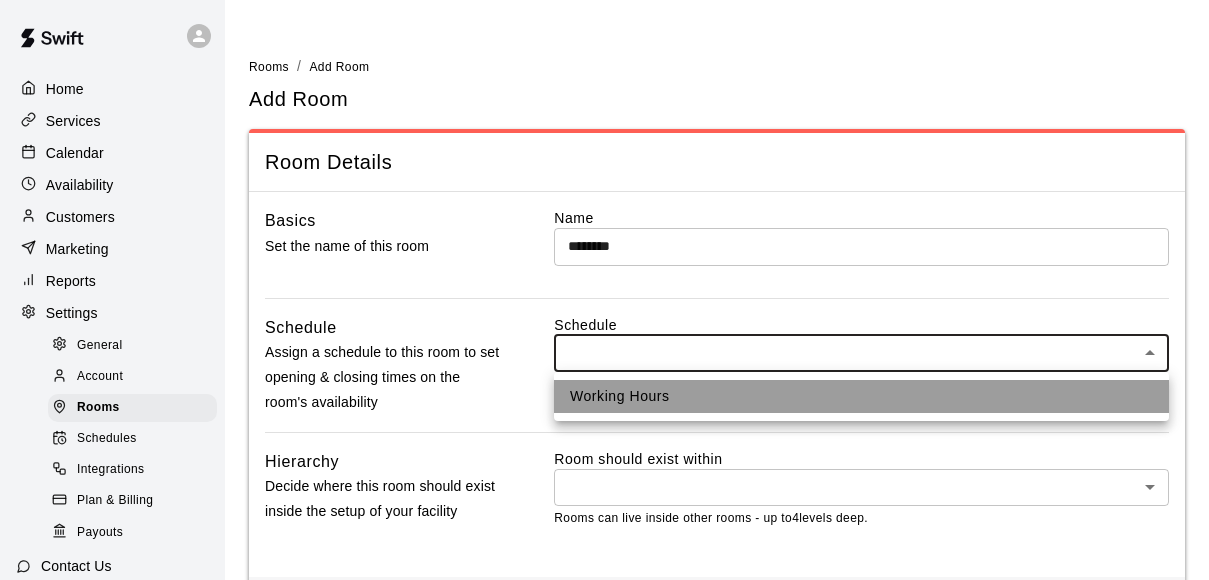 click on "Working Hours" at bounding box center (861, 396) 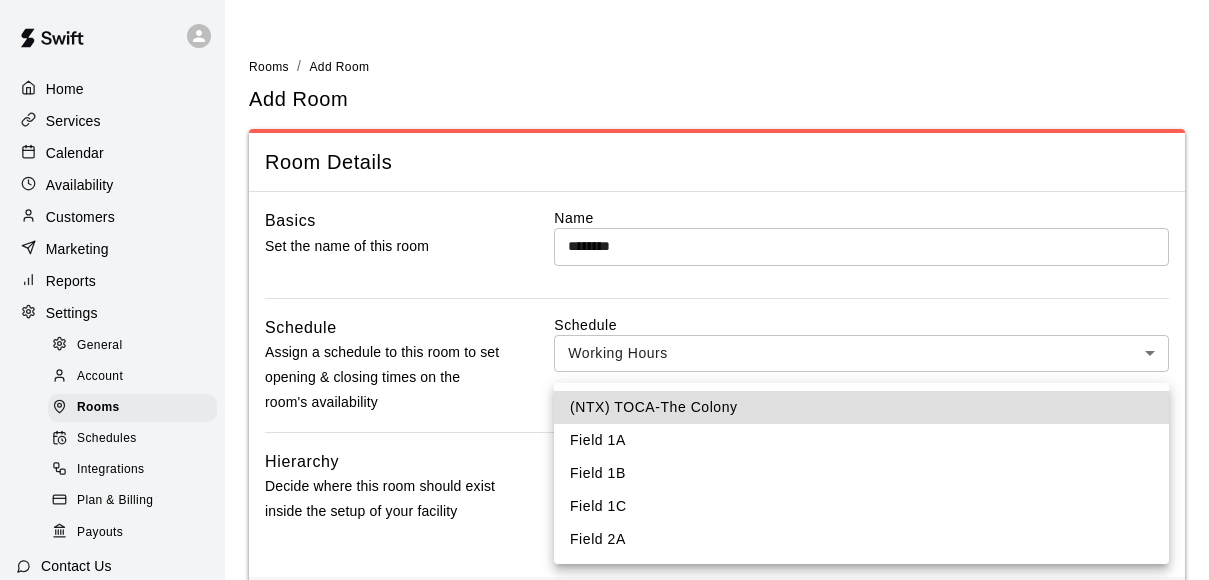 click on "Home Services Calendar Availability Customers Marketing Reports Settings General Account Rooms Schedules Integrations Plan & Billing Payouts Contact Us Help Center View public page Copy public page link Rooms / Add Room Add Room Room Details Basics Set the name of this room Name ******** ​ Schedule Assign a schedule to this room to set opening & closing times on the room's availability Schedule Working Hours *** ​ Hierarchy Decide where this room should exist inside the setup of your facility Room should exist within ​ * ​ Rooms can live inside other rooms - up to  4  levels deep. Save Swift - Add Room Close cross-small (NTX) TOCA-The Colony Field 1A Field 1B Field 1C Field 2A" at bounding box center (604, 334) 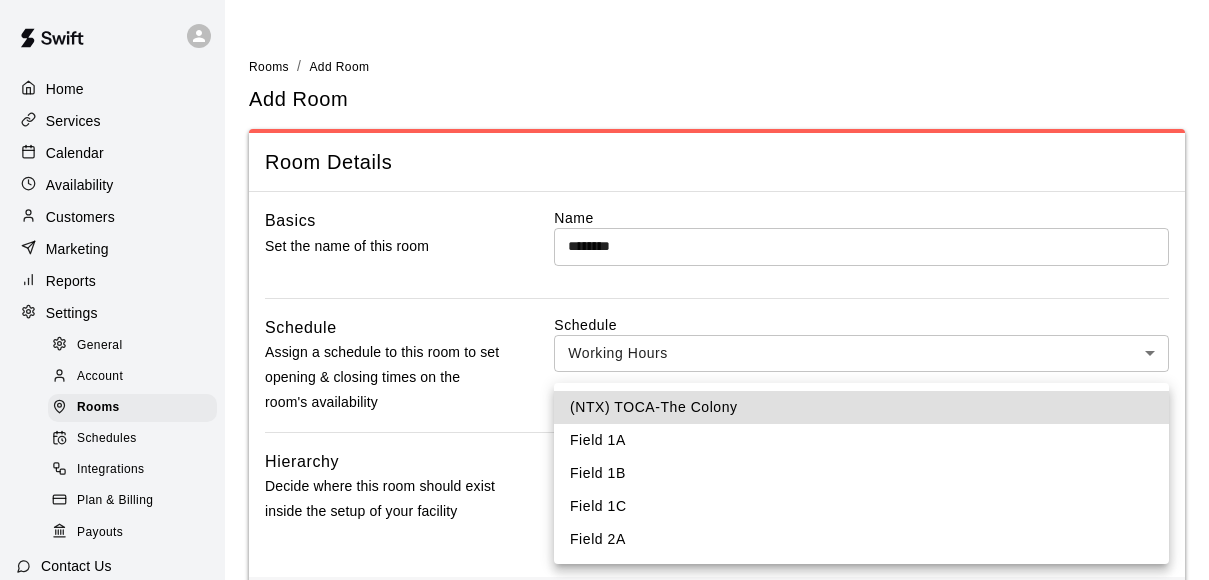 click on "(NTX) TOCA-The Colony" at bounding box center (861, 407) 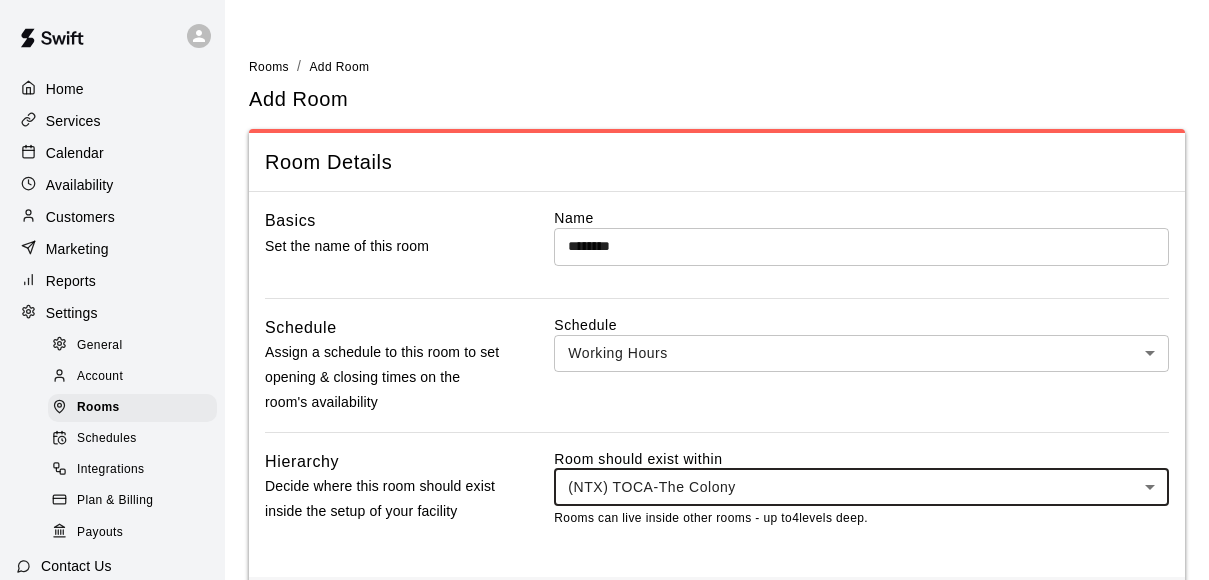 scroll, scrollTop: 89, scrollLeft: 0, axis: vertical 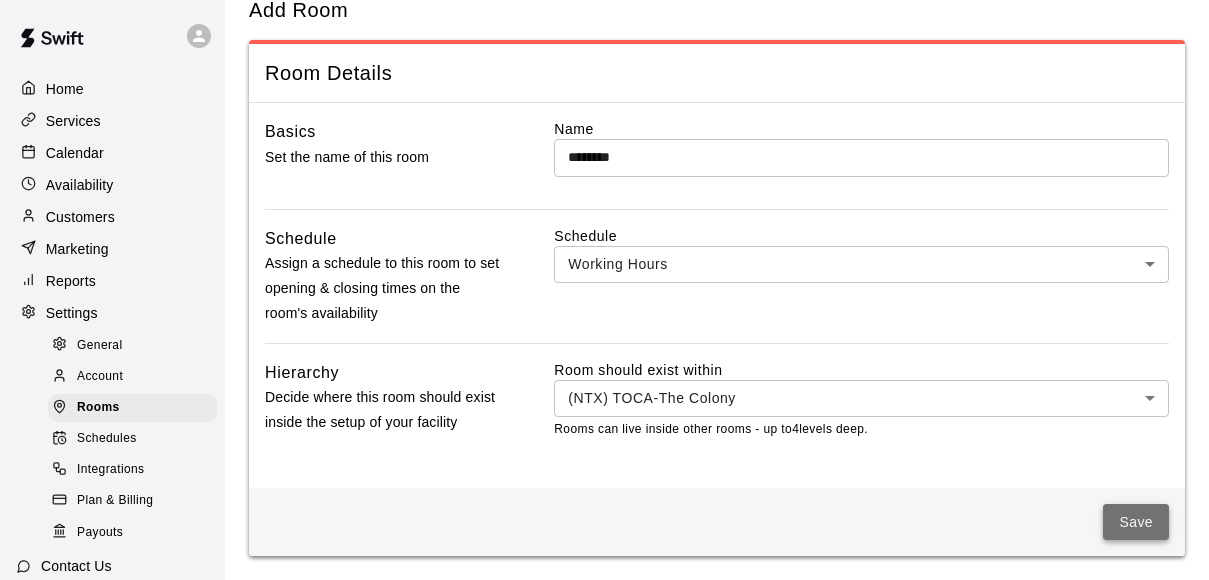 click on "Save" at bounding box center (1136, 522) 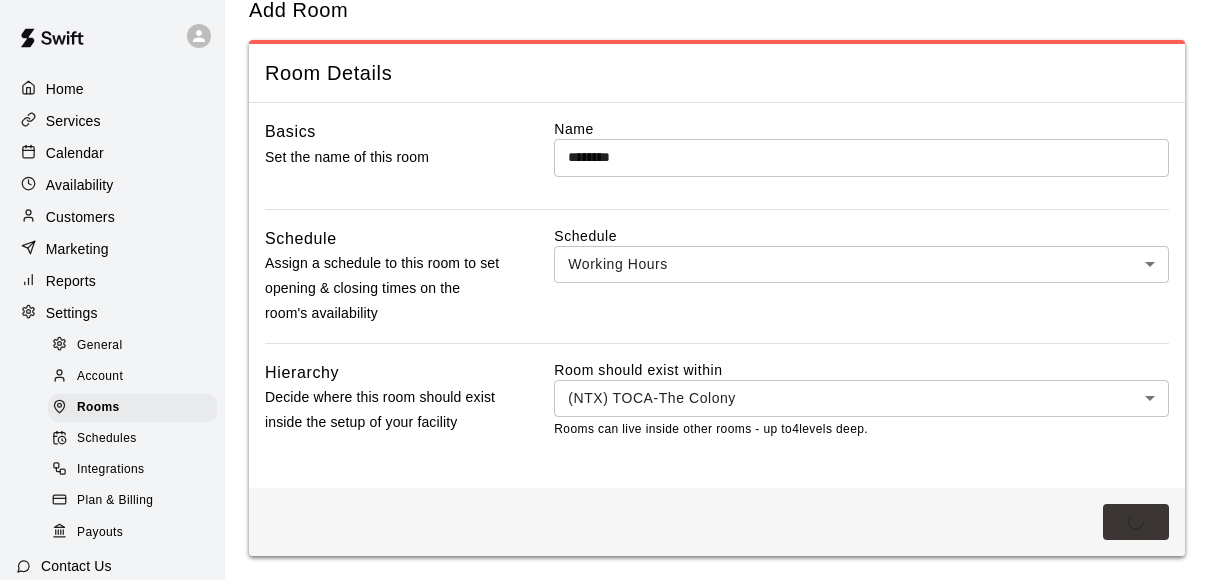 scroll, scrollTop: 0, scrollLeft: 0, axis: both 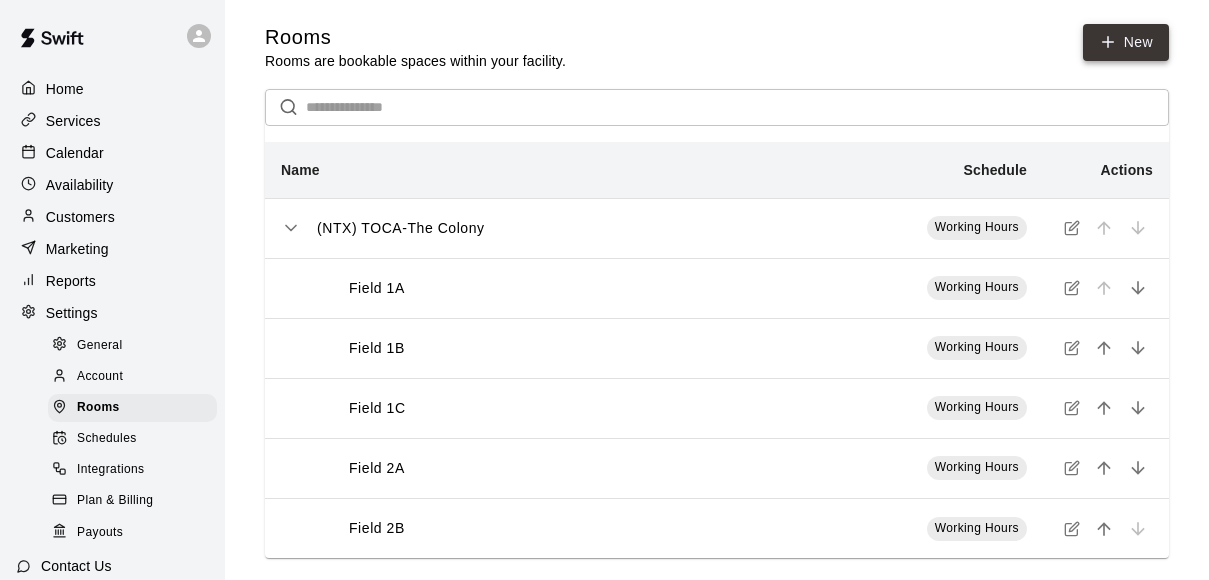 click on "New" at bounding box center [1126, 42] 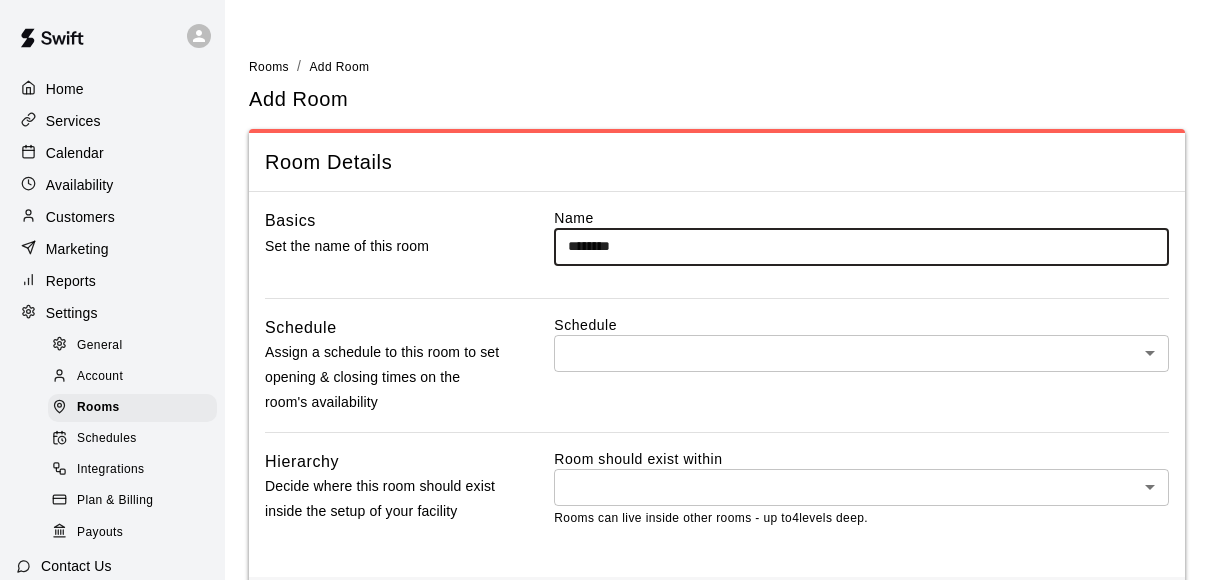 type on "********" 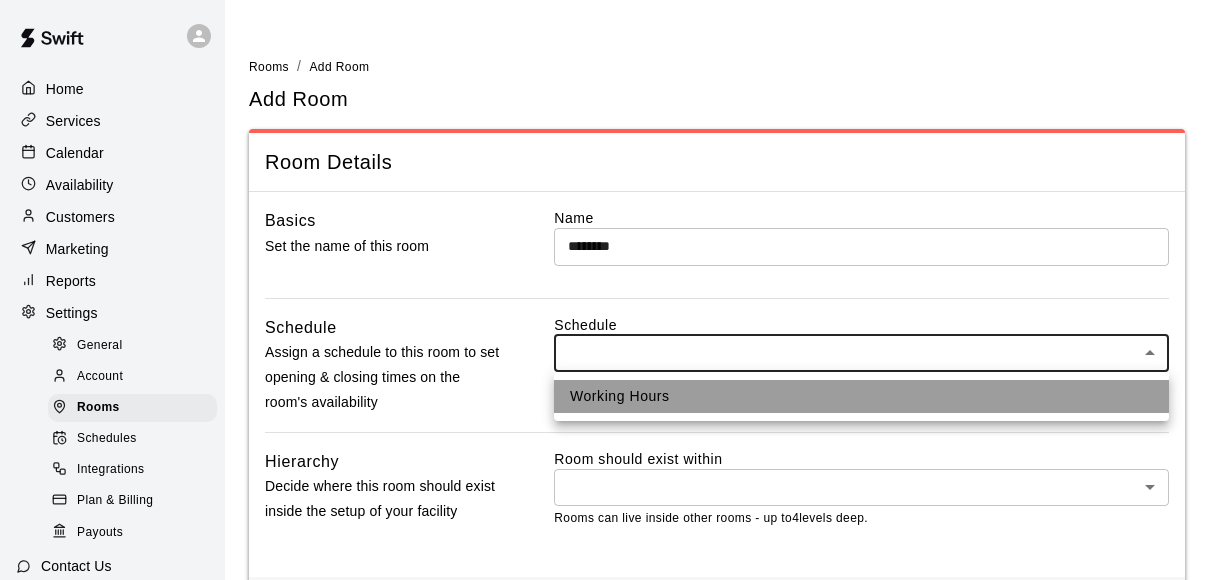 click on "Working Hours" at bounding box center [861, 396] 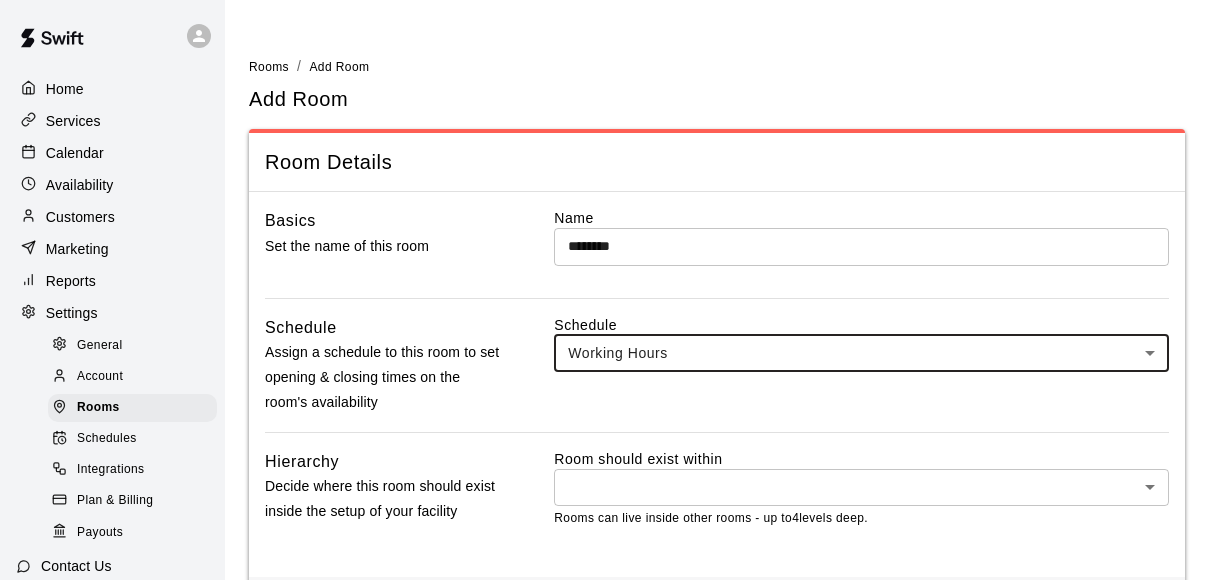 click on "Home Services Calendar Availability Customers Marketing Reports Settings General Account Rooms Schedules Integrations Plan & Billing Payouts Contact Us Help Center View public page Copy public page link Rooms / Add Room Add Room Room Details Basics Set the name of this room Name ******** ​ Schedule Assign a schedule to this room to set opening & closing times on the room's availability Schedule Working Hours *** ​ Hierarchy Decide where this room should exist inside the setup of your facility Room should exist within ​ * ​ Rooms can live inside other rooms - up to  4  levels deep. Save Swift - Add Room Close cross-small" at bounding box center [604, 334] 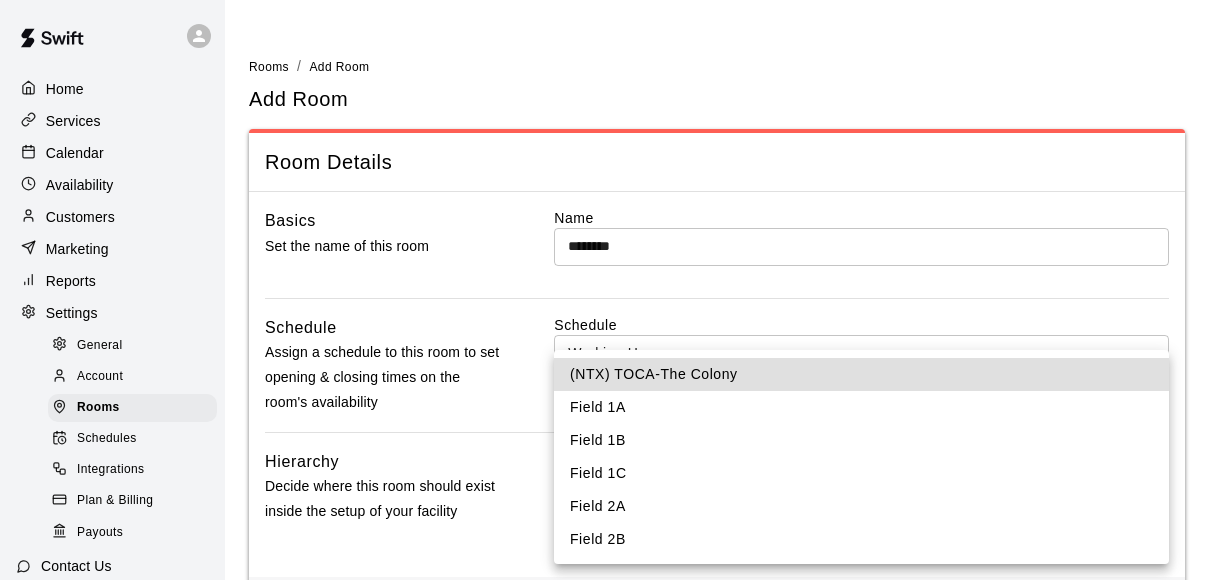 click on "(NTX) TOCA-The Colony" at bounding box center (861, 374) 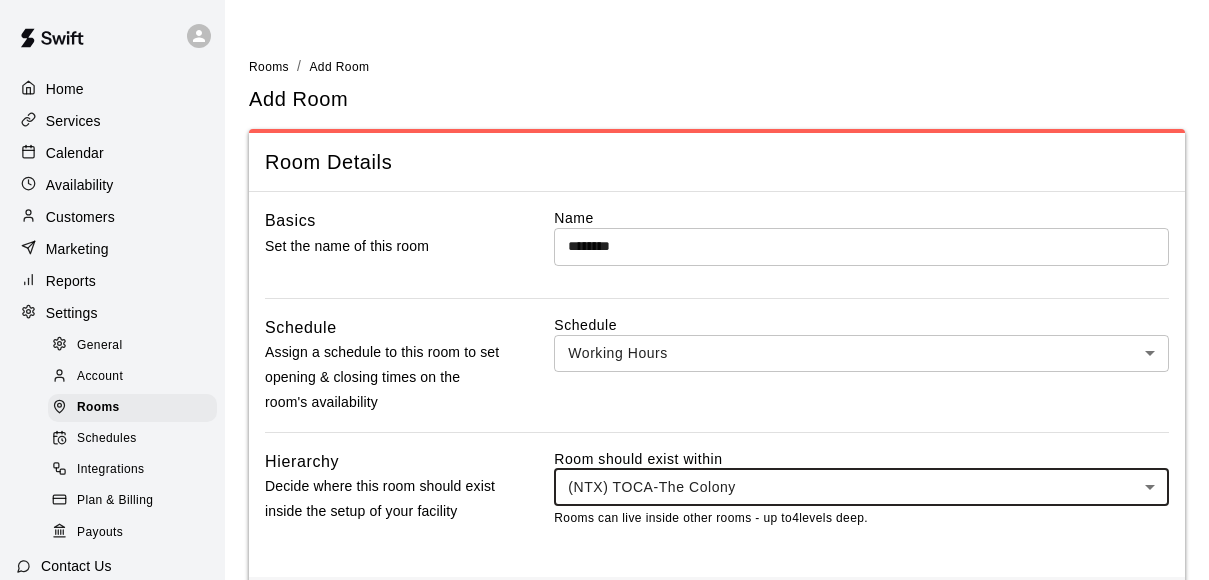 scroll, scrollTop: 89, scrollLeft: 0, axis: vertical 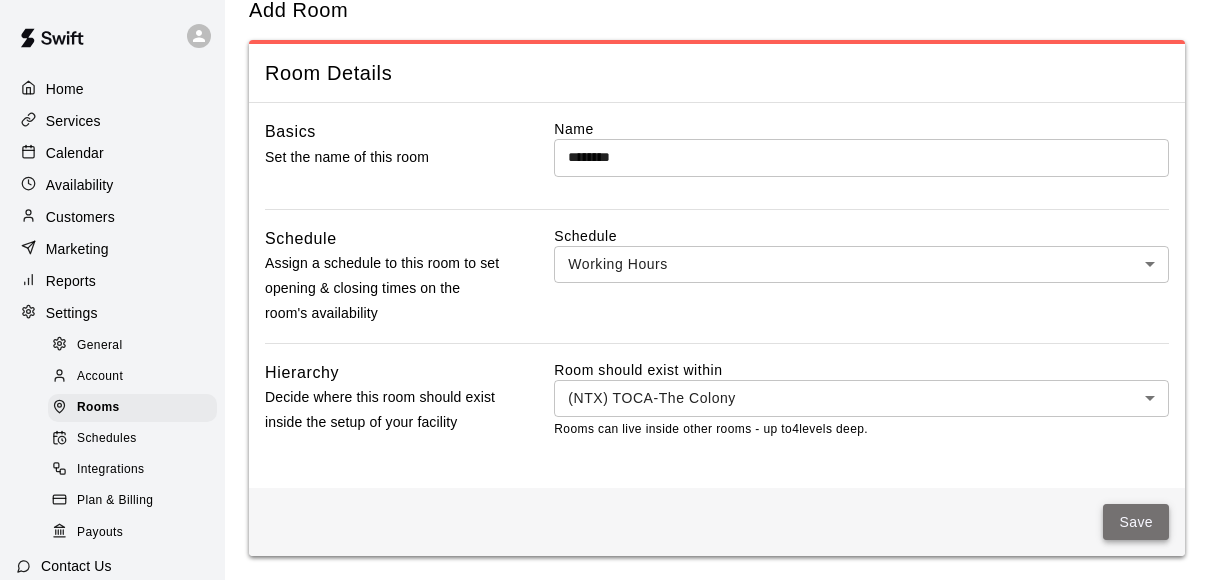 click on "Save" at bounding box center [1136, 522] 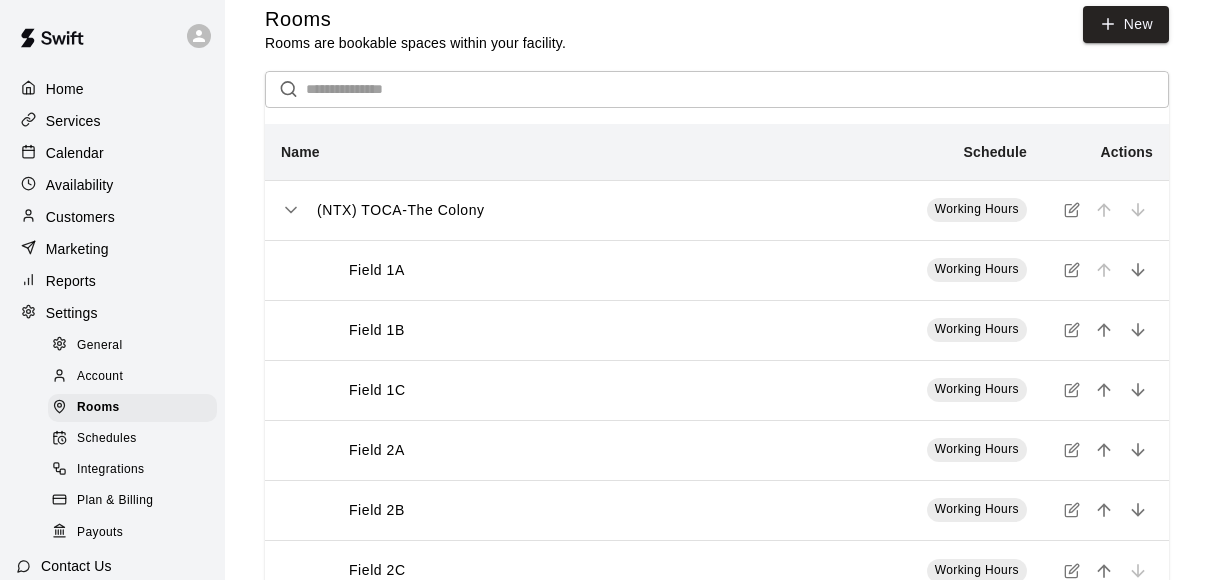 scroll, scrollTop: 0, scrollLeft: 0, axis: both 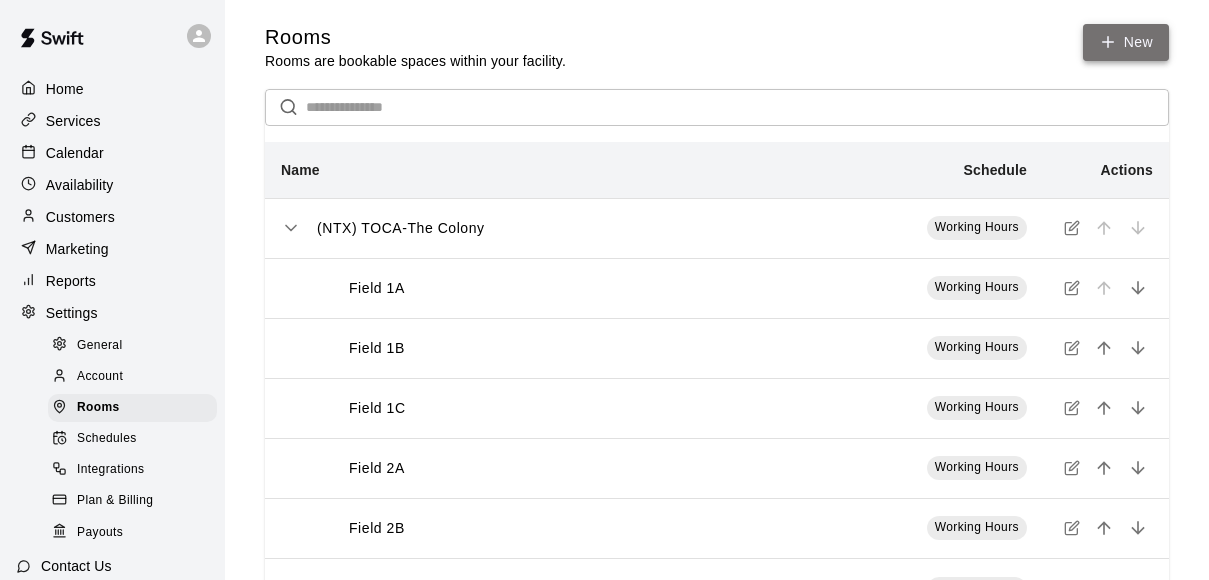 click on "New" at bounding box center (1126, 42) 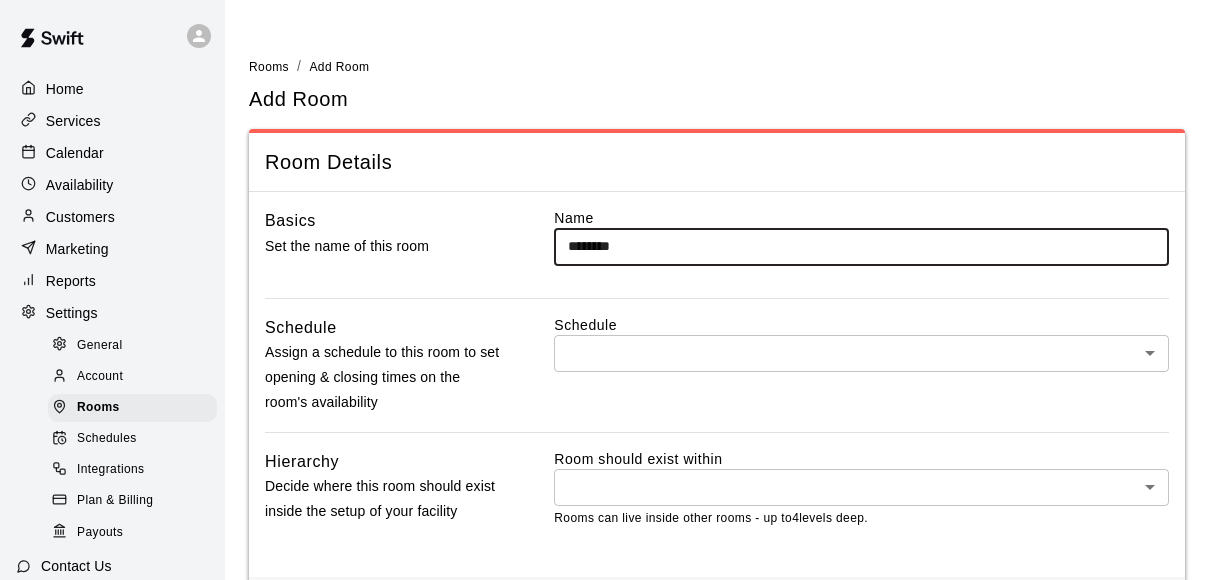 type on "********" 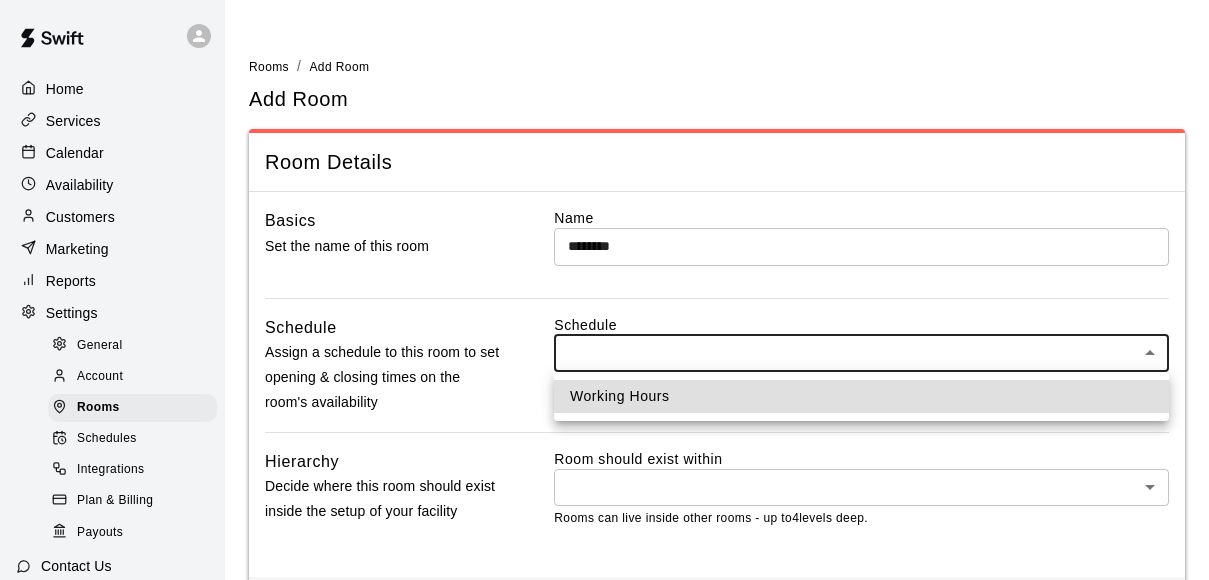 click on "Working Hours" at bounding box center [861, 396] 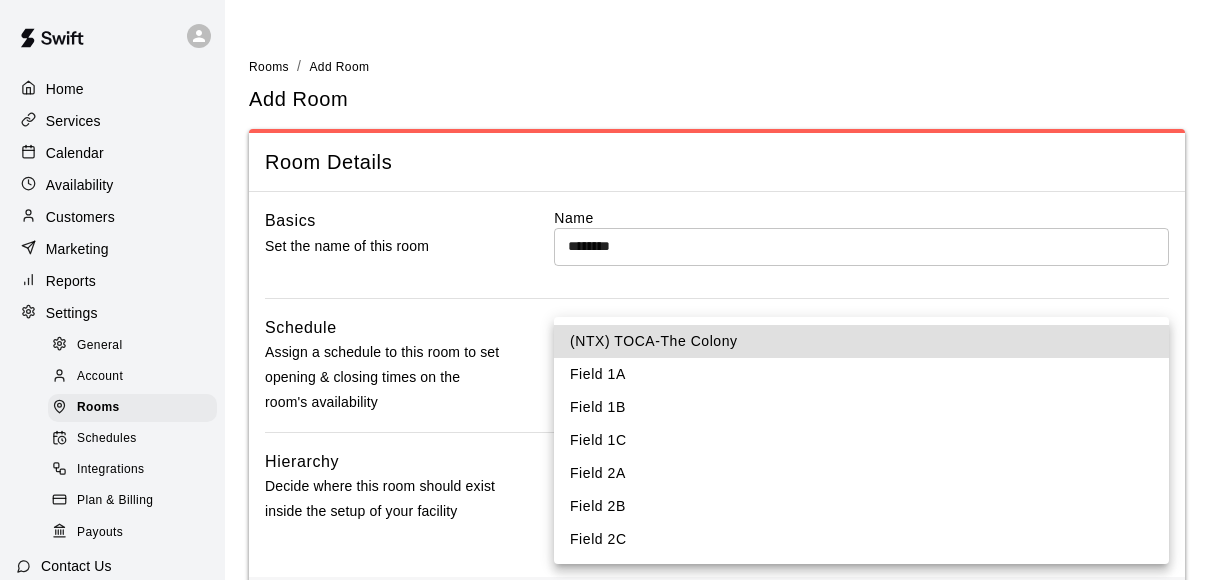 click on "Home Services Calendar Availability Customers Marketing Reports Settings General Account Rooms Schedules Integrations Plan & Billing Payouts Contact Us Help Center View public page Copy public page link Rooms / Add Room Add Room Room Details Basics Set the name of this room Name ******** ​ Schedule Assign a schedule to this room to set opening & closing times on the room's availability Schedule Working Hours *** ​ Hierarchy Decide where this room should exist inside the setup of your facility Room should exist within ​ * ​ Rooms can live inside other rooms - up to  4  levels deep. Save Swift - Add Room Close cross-small (NTX) TOCA-The Colony Field 1A Field 1B Field 1C Field 2A Field 2B Field 2C" at bounding box center (604, 334) 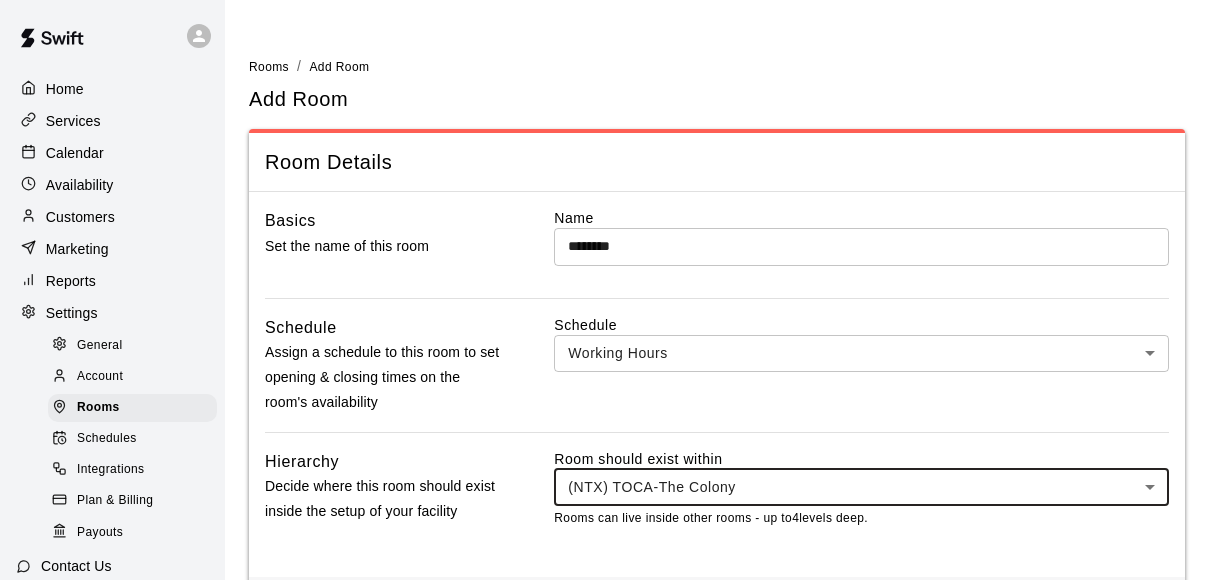 scroll, scrollTop: 89, scrollLeft: 0, axis: vertical 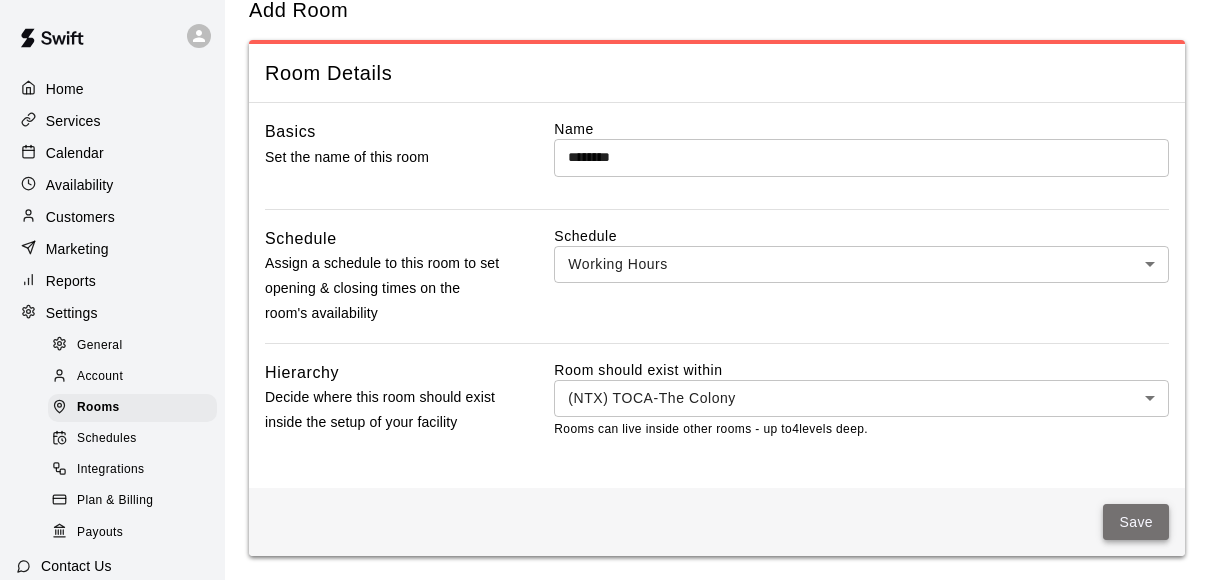 click on "Save" at bounding box center [1136, 522] 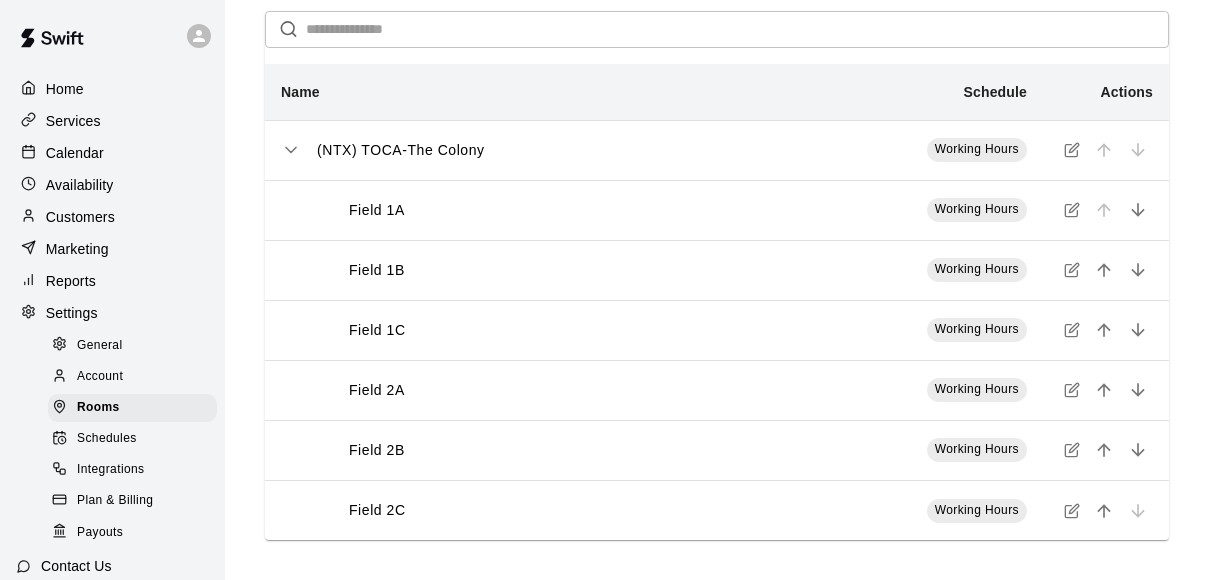 scroll, scrollTop: 0, scrollLeft: 0, axis: both 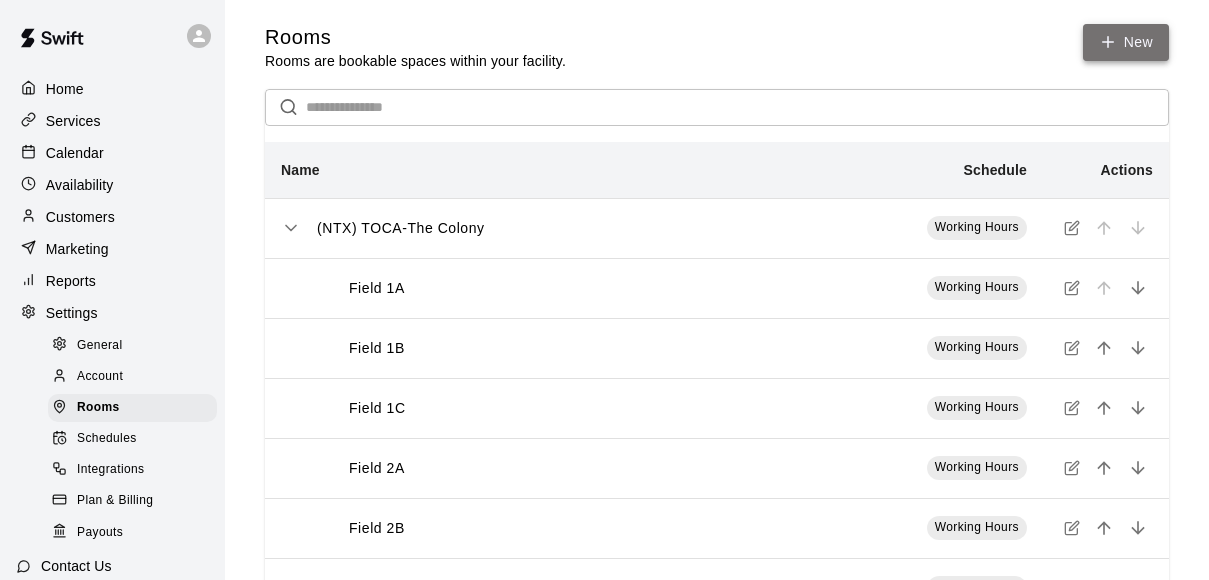 click on "New" at bounding box center [1126, 42] 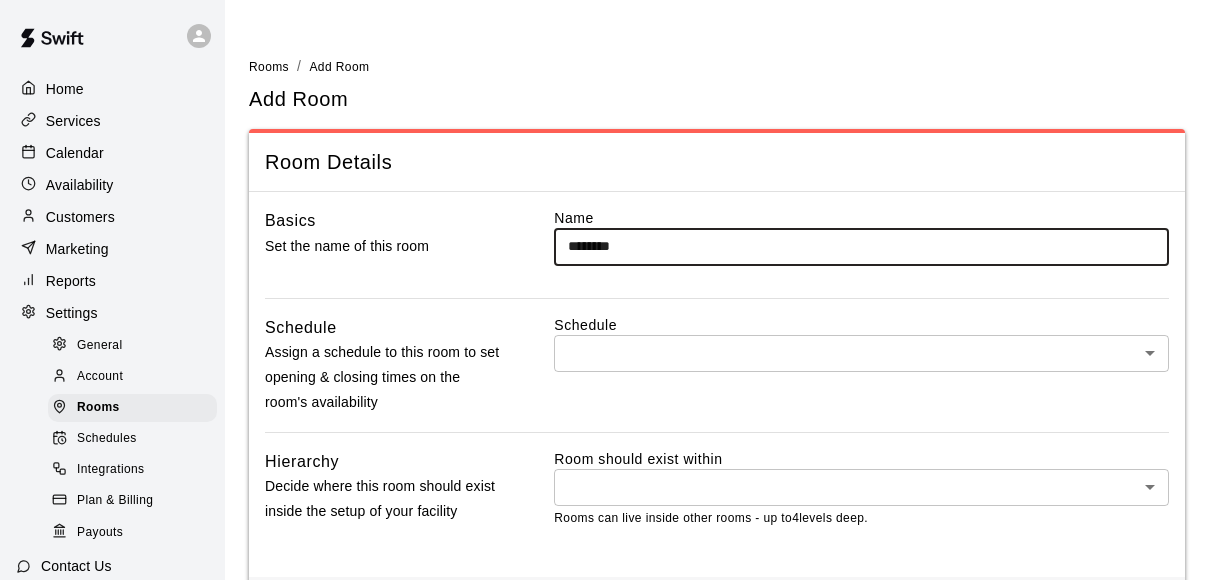type on "********" 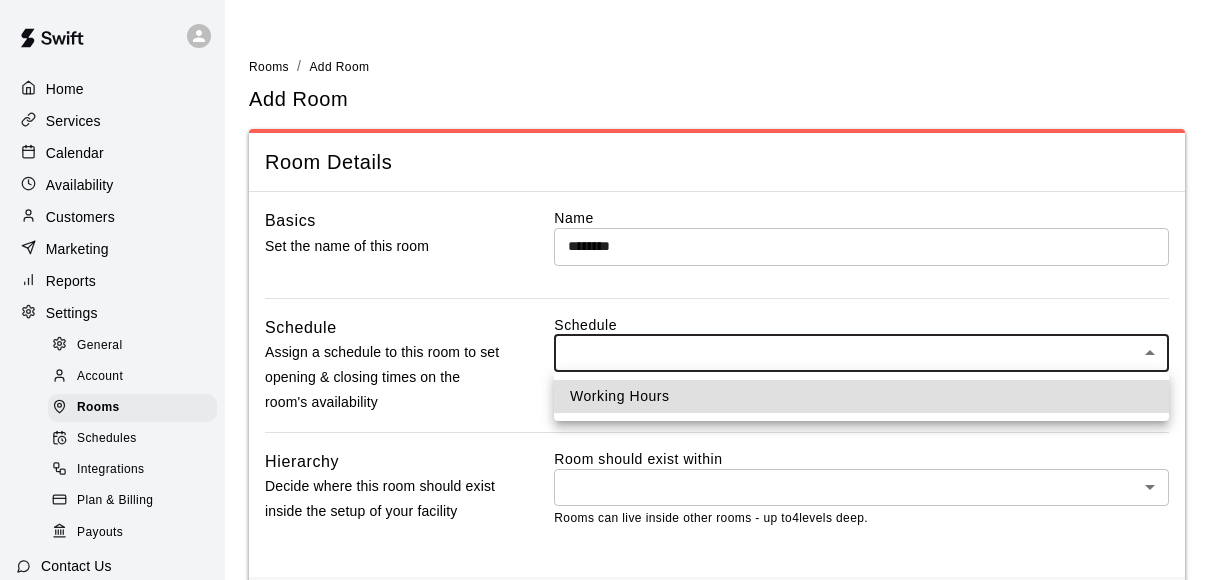 click on "Home Services Calendar Availability Customers Marketing Reports Settings General Account Rooms Schedules Integrations Plan & Billing Payouts Contact Us Help Center View public page Copy public page link Rooms / Add Room Add Room Room Details Basics Set the name of this room Name ******** ​ Schedule Assign a schedule to this room to set opening & closing times on the room's availability Schedule ​ * ​ Hierarchy Decide where this room should exist inside the setup of your facility Room should exist within ​ * ​ Rooms can live inside other rooms - up to  4  levels deep. Save Swift - Add Room Close cross-small Working Hours" at bounding box center (604, 334) 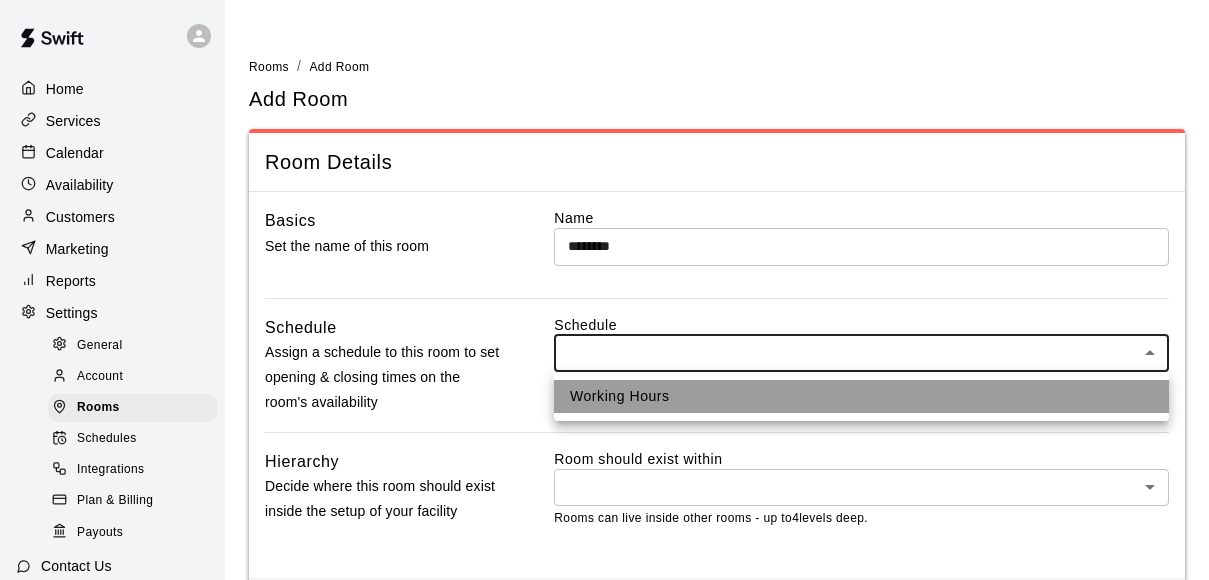 click on "Working Hours" at bounding box center [861, 396] 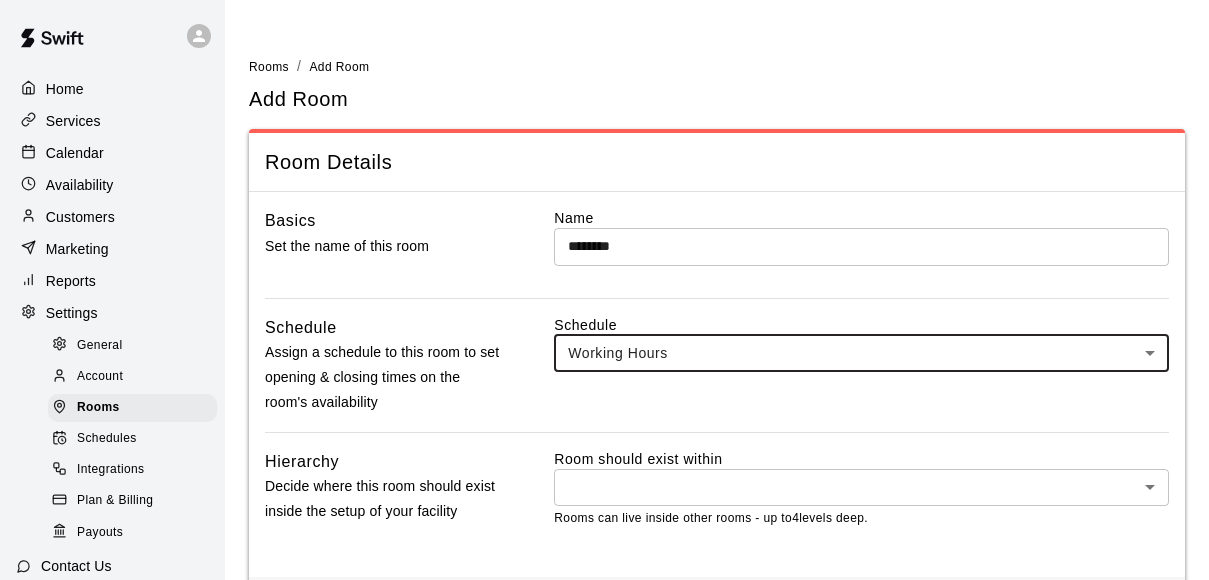 click on "Home Services Calendar Availability Customers Marketing Reports Settings General Account Rooms Schedules Integrations Plan & Billing Payouts Contact Us Help Center View public page Copy public page link Rooms / Add Room Add Room Room Details Basics Set the name of this room Name ******** ​ Schedule Assign a schedule to this room to set opening & closing times on the room's availability Schedule Working Hours *** ​ Hierarchy Decide where this room should exist inside the setup of your facility Room should exist within ​ * ​ Rooms can live inside other rooms - up to  4  levels deep. Save Swift - Add Room Close cross-small" at bounding box center [604, 334] 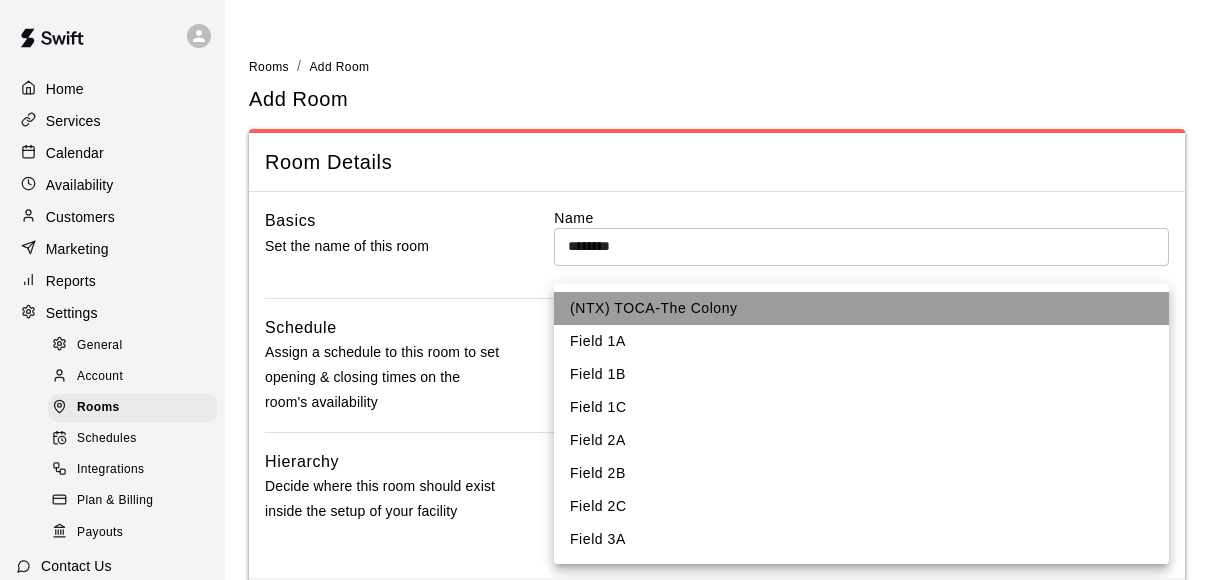 click on "(NTX) TOCA-The Colony" at bounding box center [861, 308] 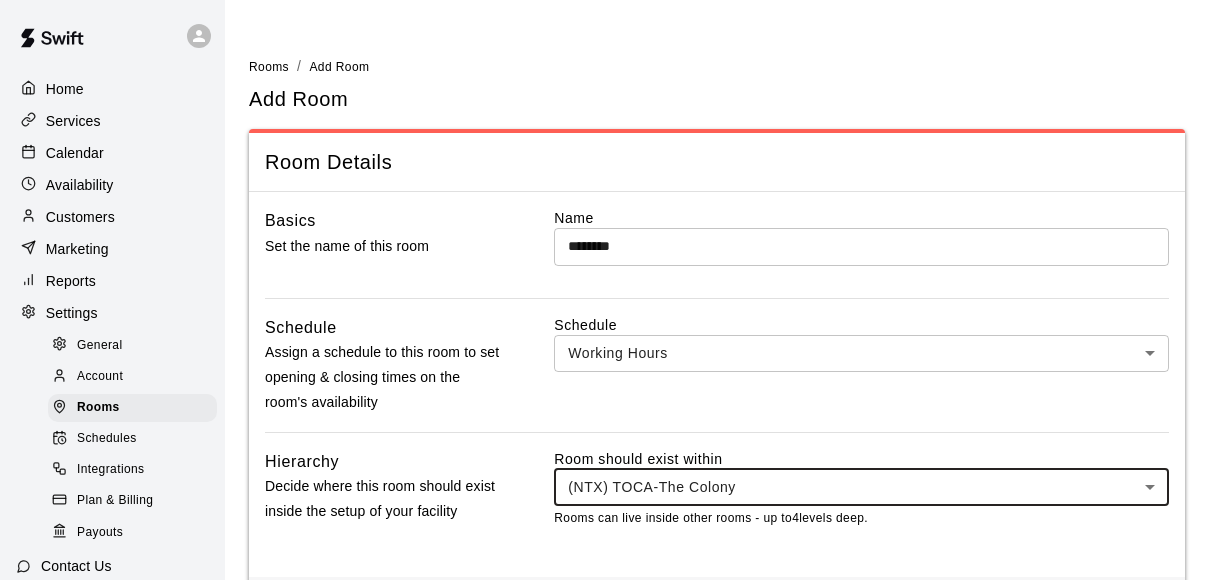 scroll, scrollTop: 89, scrollLeft: 0, axis: vertical 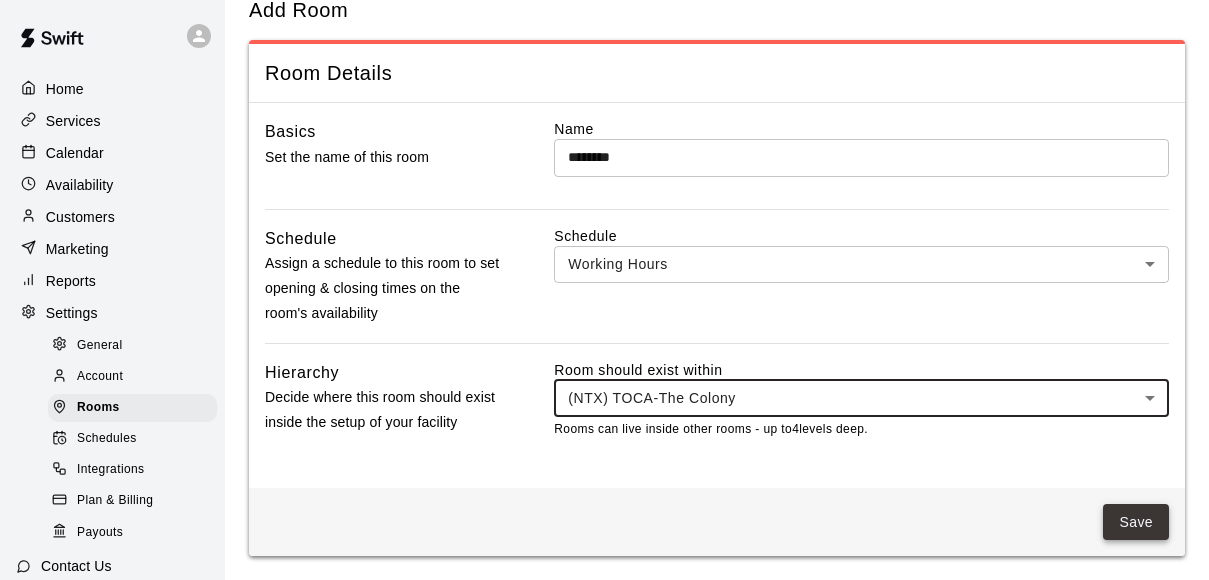 click on "Save" at bounding box center [1136, 522] 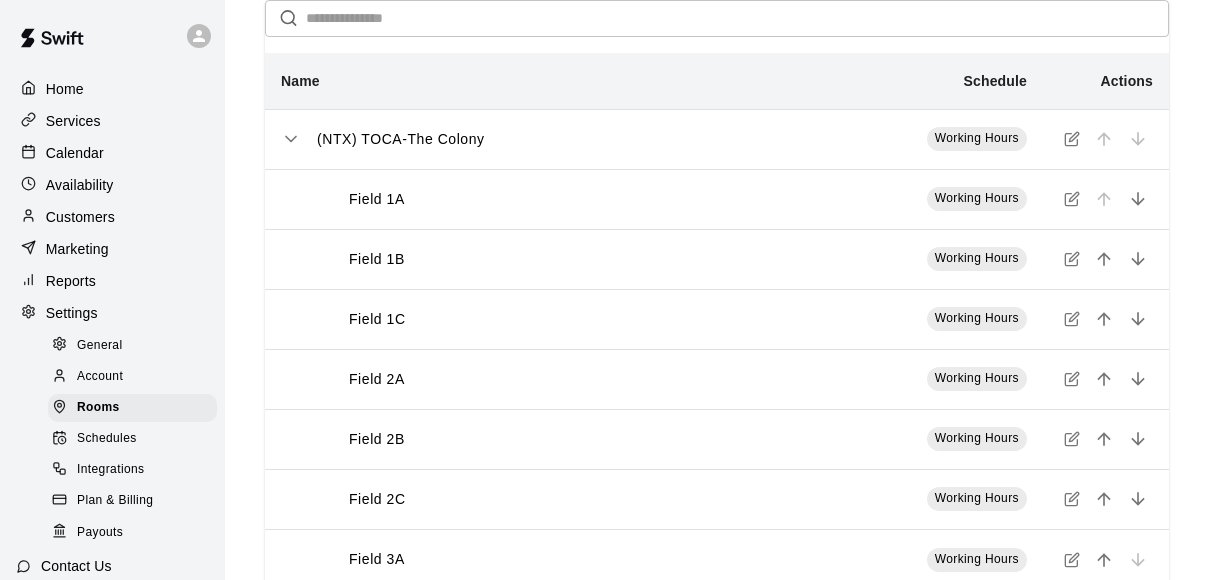 scroll, scrollTop: 0, scrollLeft: 0, axis: both 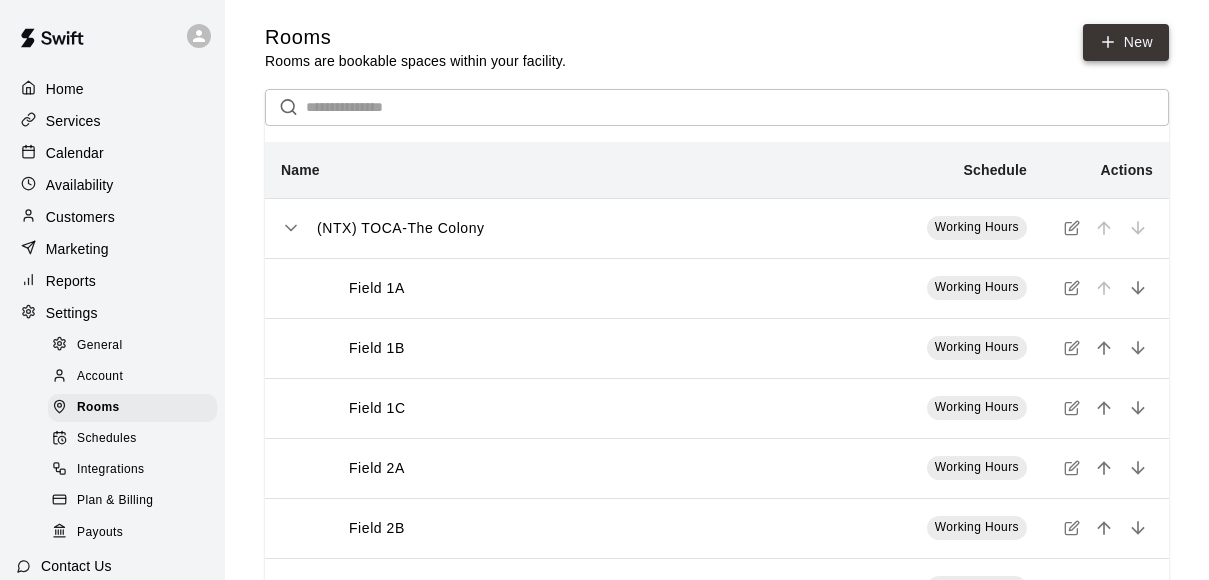 click on "New" at bounding box center [1126, 42] 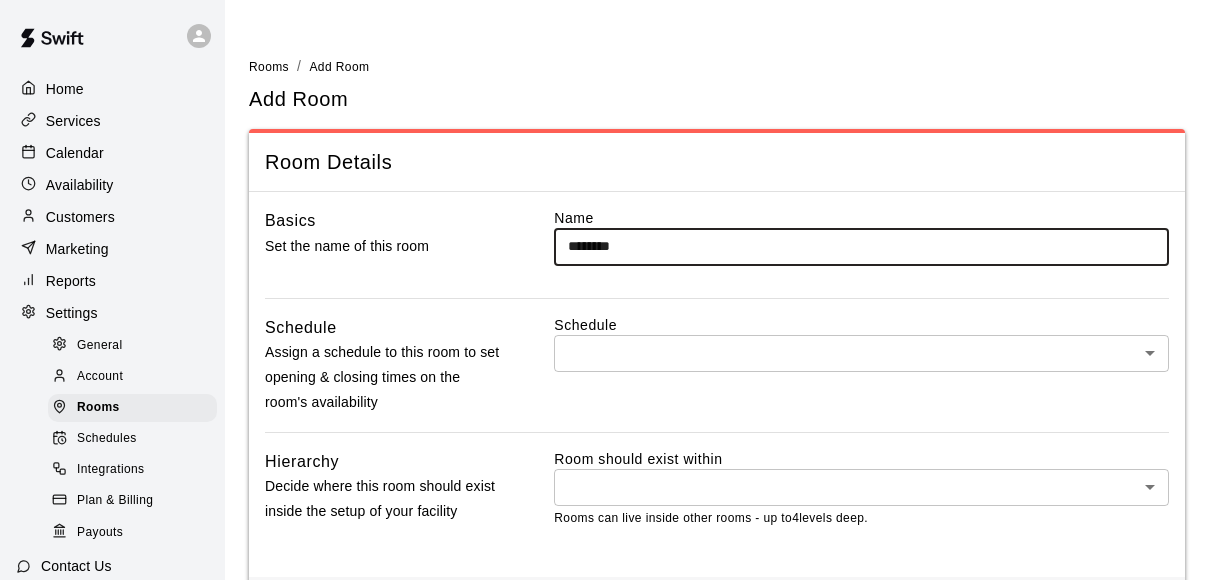 type on "********" 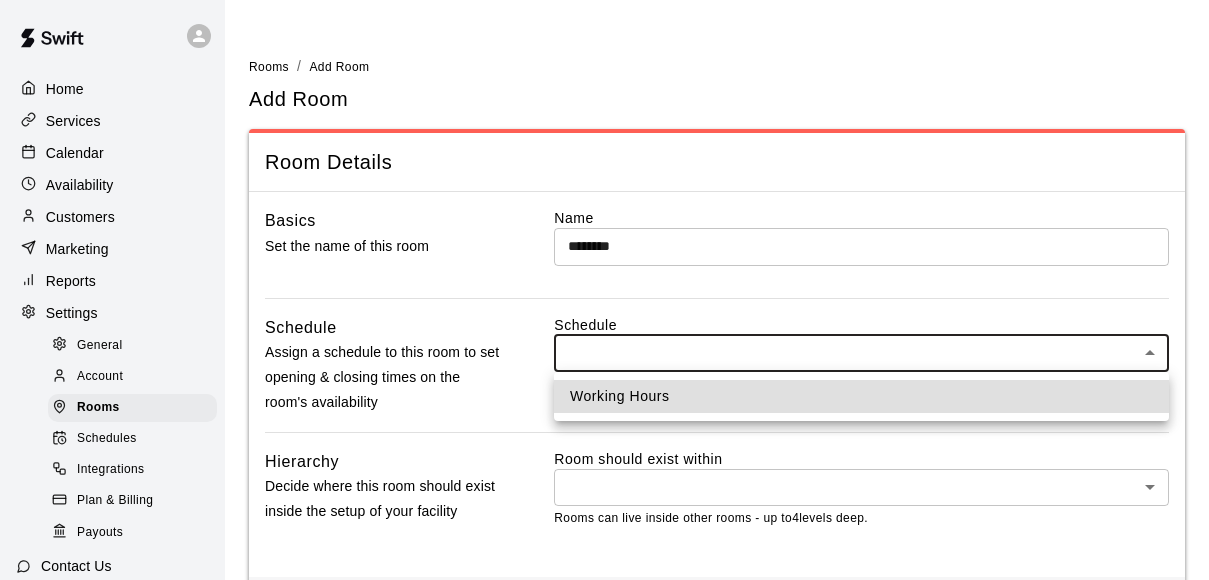 click on "Home Services Calendar Availability Customers Marketing Reports Settings General Account Rooms Schedules Integrations Plan & Billing Payouts Contact Us Help Center View public page Copy public page link Rooms / Add Room Add Room Room Details Basics Set the name of this room Name ******** ​ Schedule Assign a schedule to this room to set opening & closing times on the room's availability Schedule ​ * ​ Hierarchy Decide where this room should exist inside the setup of your facility Room should exist within ​ * ​ Rooms can live inside other rooms - up to  4  levels deep. Save Swift - Add Room Close cross-small Working Hours" at bounding box center (604, 334) 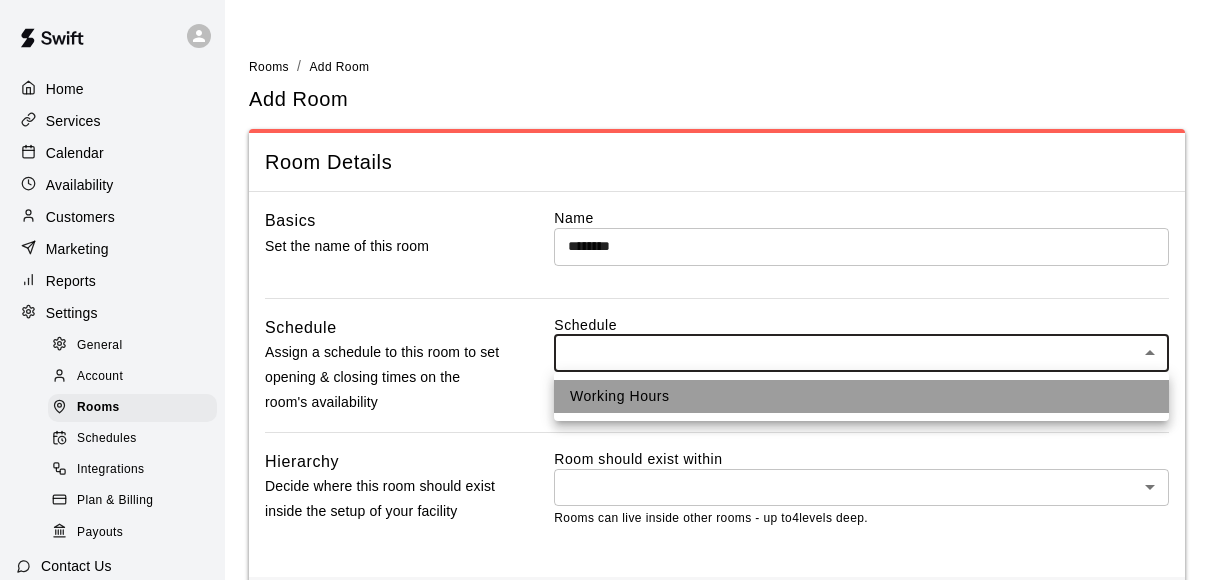 click on "Working Hours" at bounding box center [861, 396] 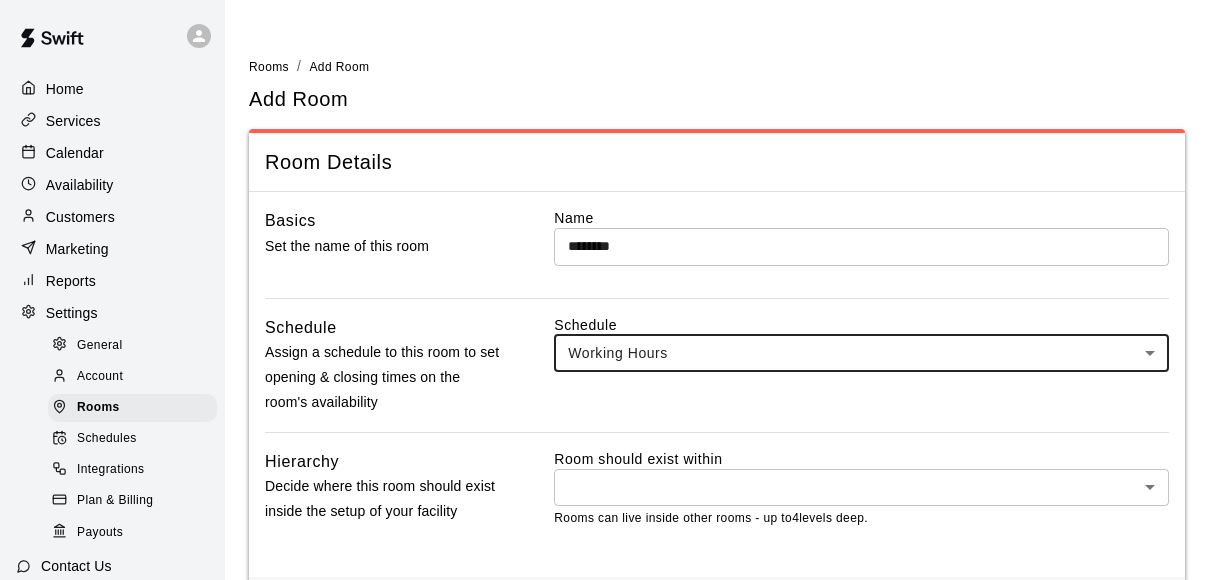 click on "Home Services Calendar Availability Customers Marketing Reports Settings General Account Rooms Schedules Integrations Plan & Billing Payouts Contact Us Help Center View public page Copy public page link Rooms / Add Room Add Room Room Details Basics Set the name of this room Name ******** ​ Schedule Assign a schedule to this room to set opening & closing times on the room's availability Schedule Working Hours *** ​ Hierarchy Decide where this room should exist inside the setup of your facility Room should exist within ​ * ​ Rooms can live inside other rooms - up to  4  levels deep. Save Swift - Add Room Close cross-small" at bounding box center (604, 334) 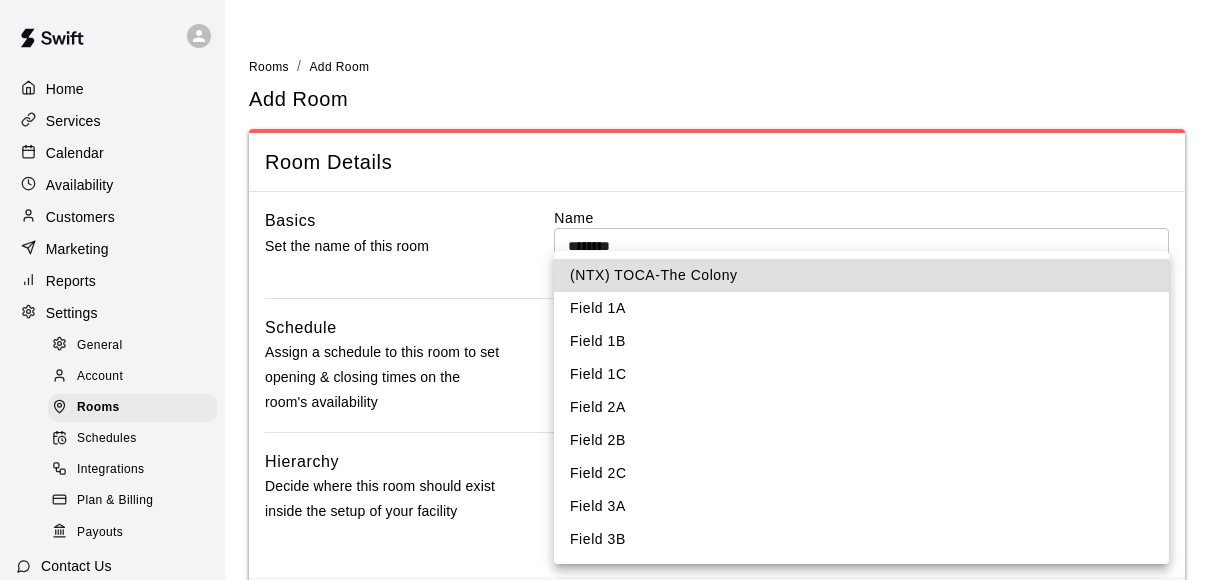 click on "(NTX) TOCA-The Colony" at bounding box center [861, 275] 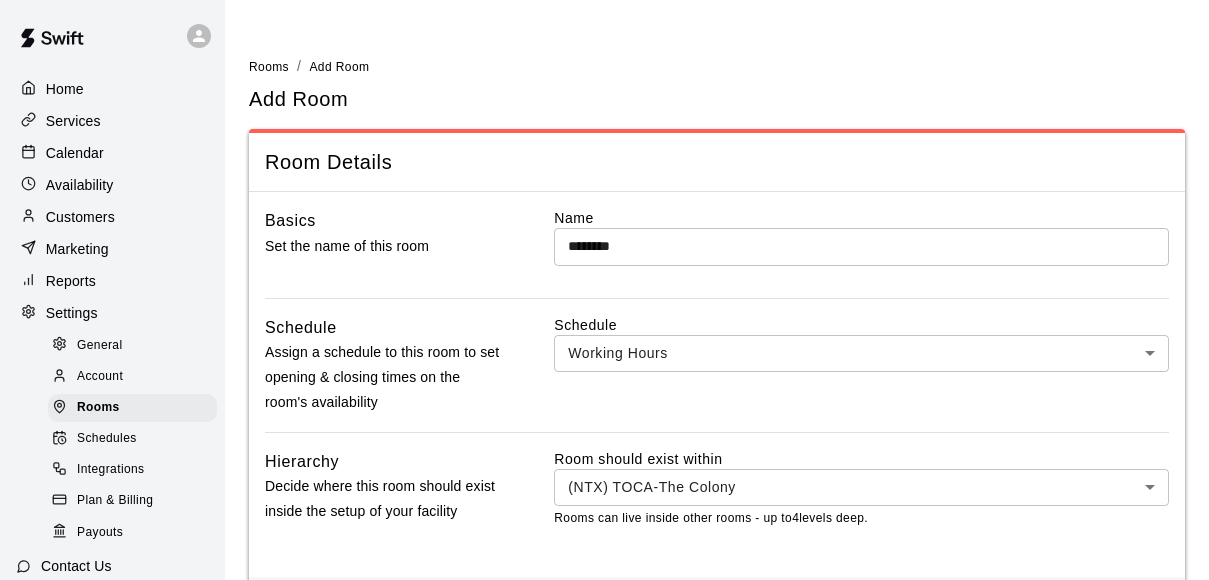 click on "Schedule Working Hours *** ​" at bounding box center [861, 365] 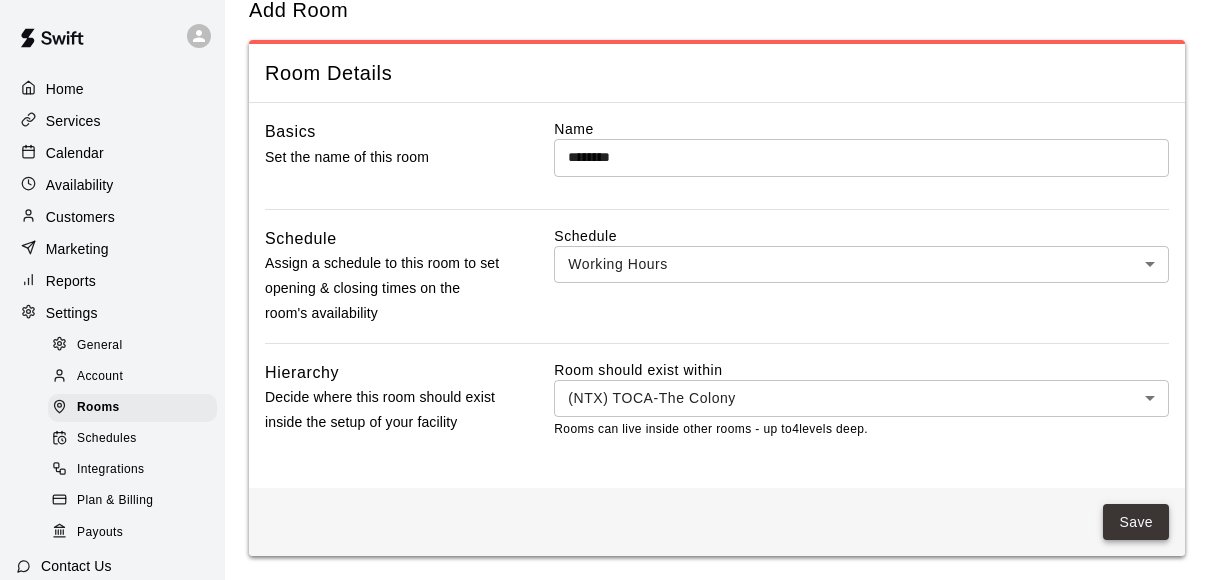 click on "Save" at bounding box center (1136, 522) 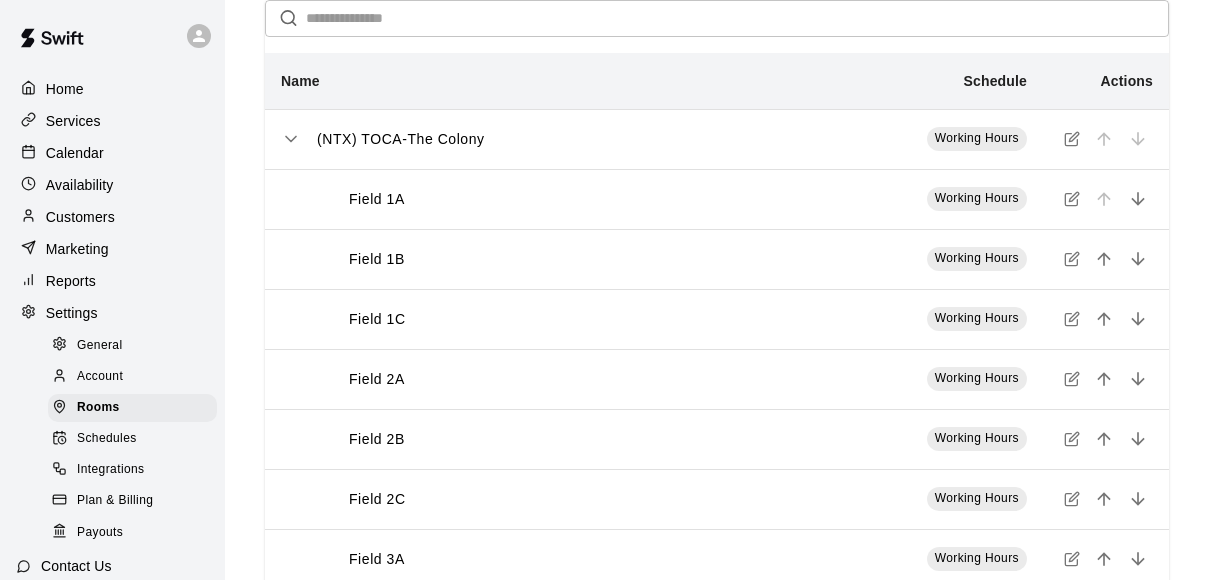 scroll, scrollTop: 0, scrollLeft: 0, axis: both 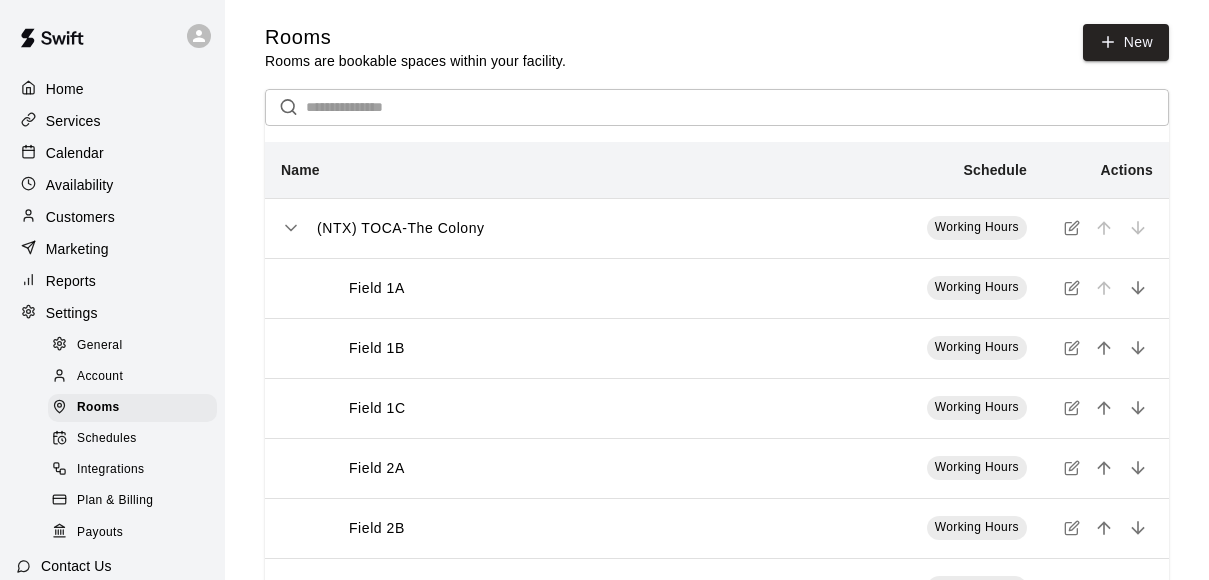 click on "Home" at bounding box center (112, 89) 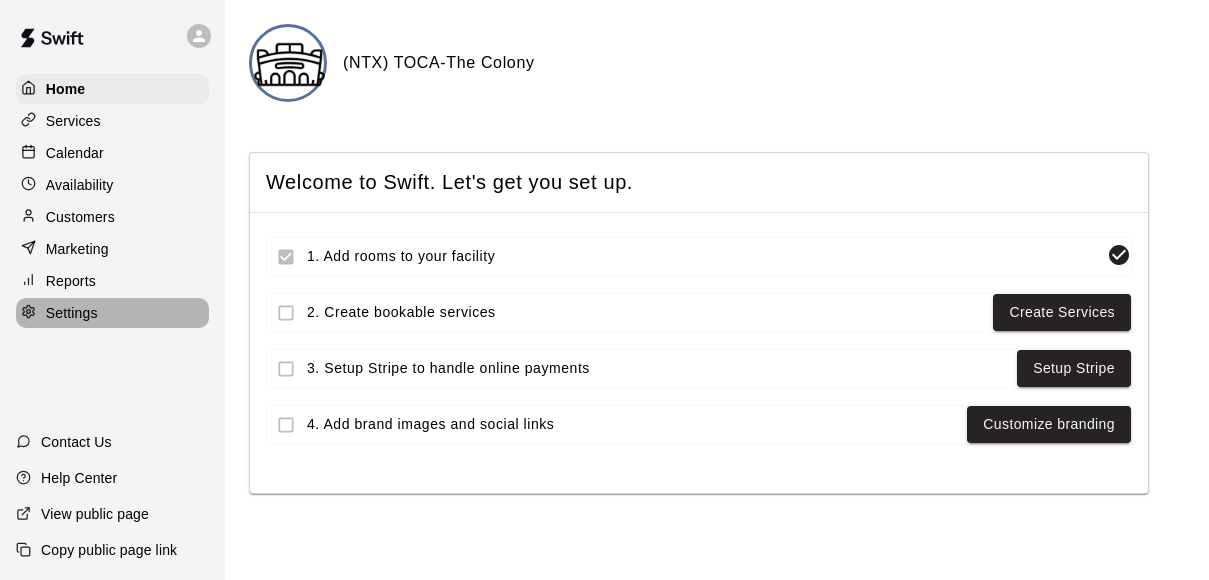click on "Settings" at bounding box center (112, 313) 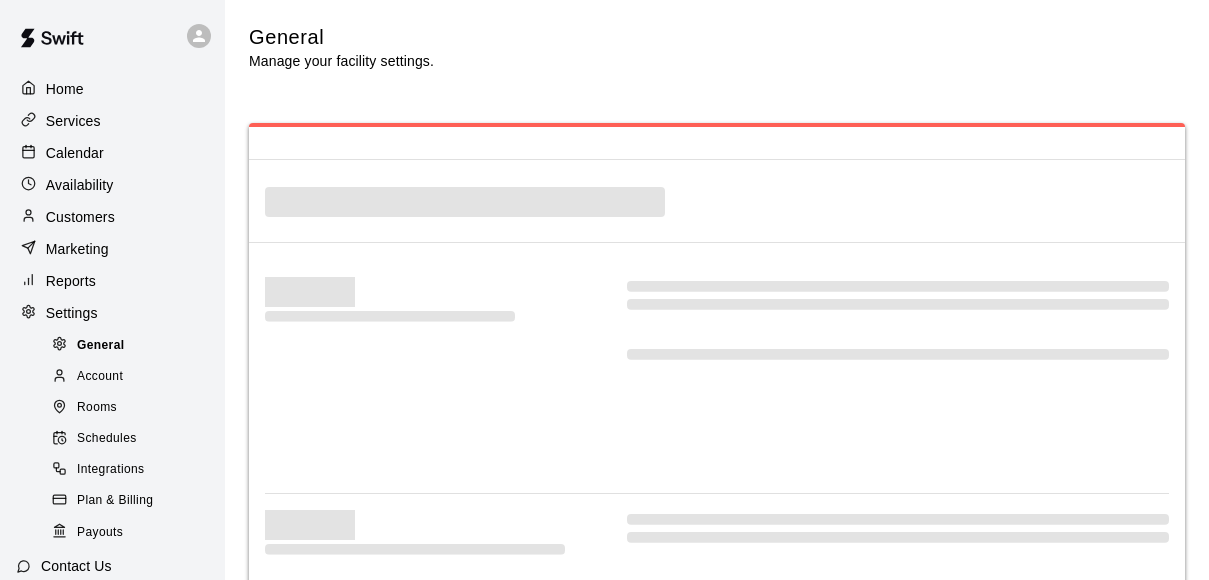 select on "**" 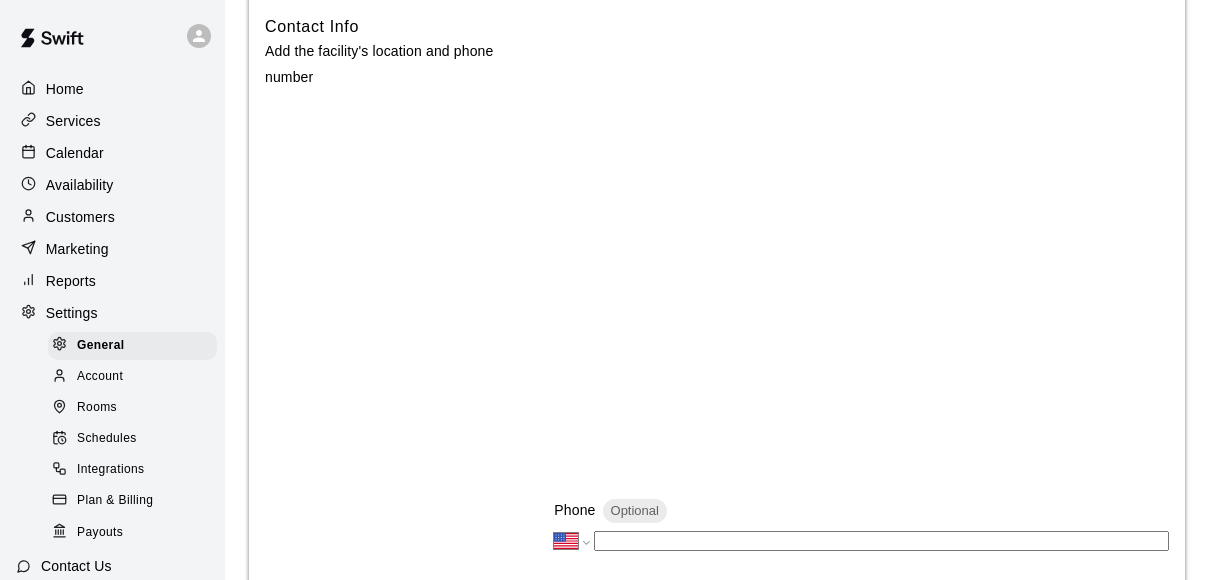 scroll, scrollTop: 443, scrollLeft: 0, axis: vertical 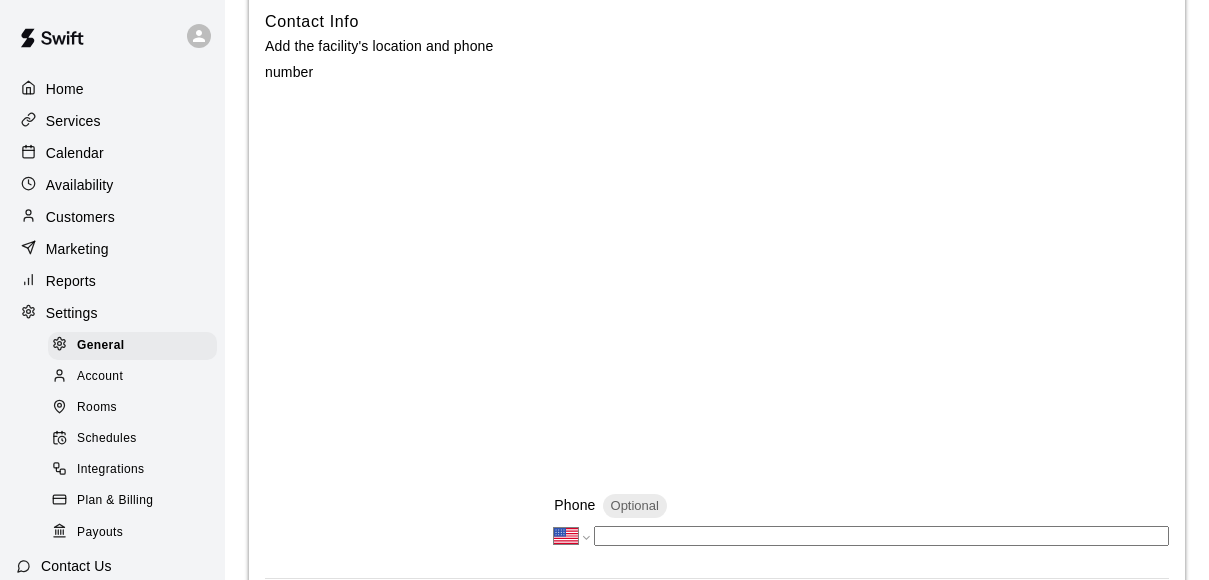 click on "Contact Info Add the facility's location and phone number" at bounding box center (382, 285) 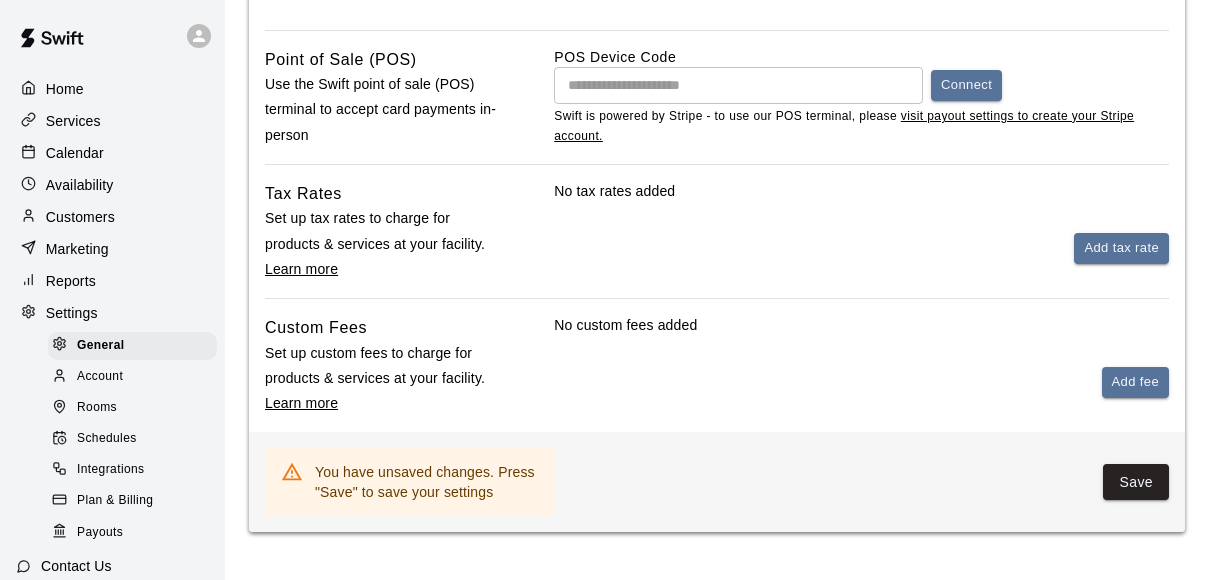scroll, scrollTop: 1313, scrollLeft: 0, axis: vertical 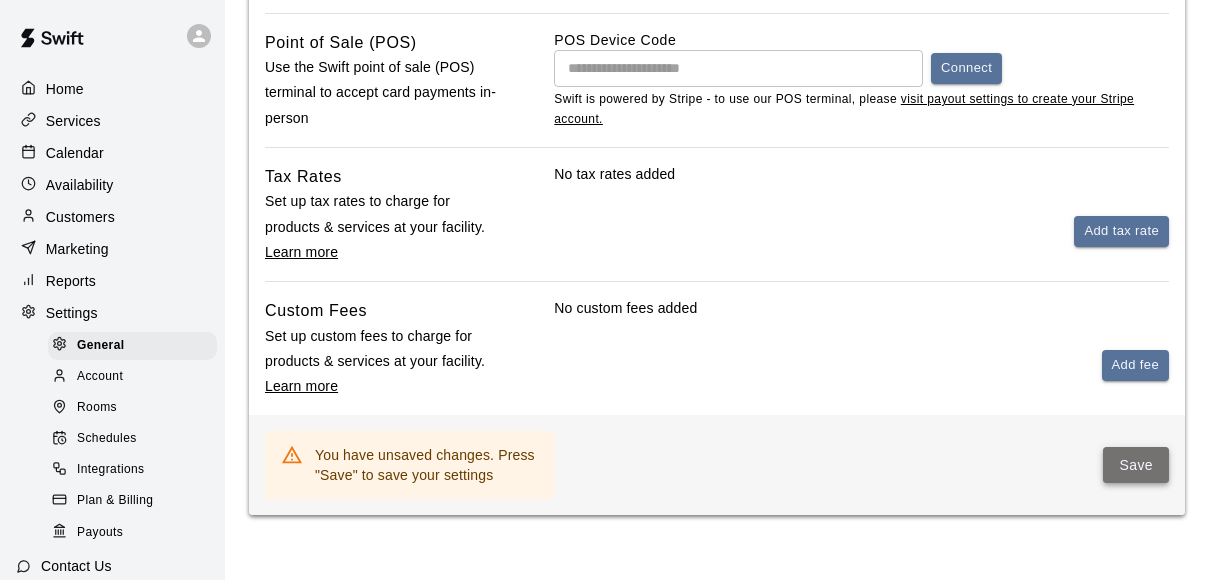 click on "Save" at bounding box center [1136, 465] 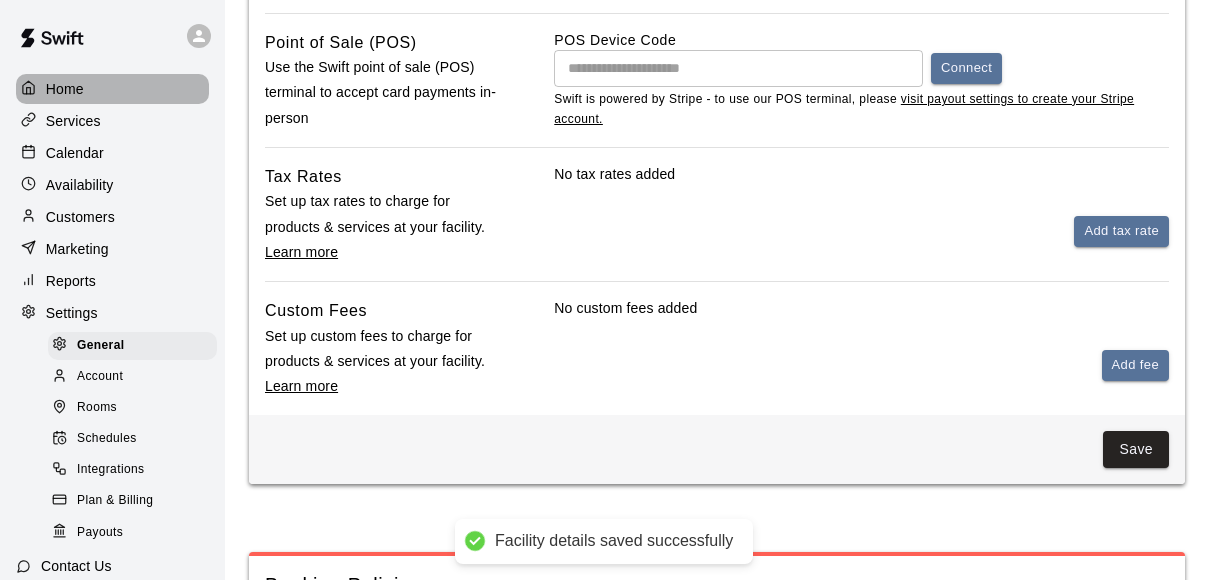 click on "Home" at bounding box center (65, 89) 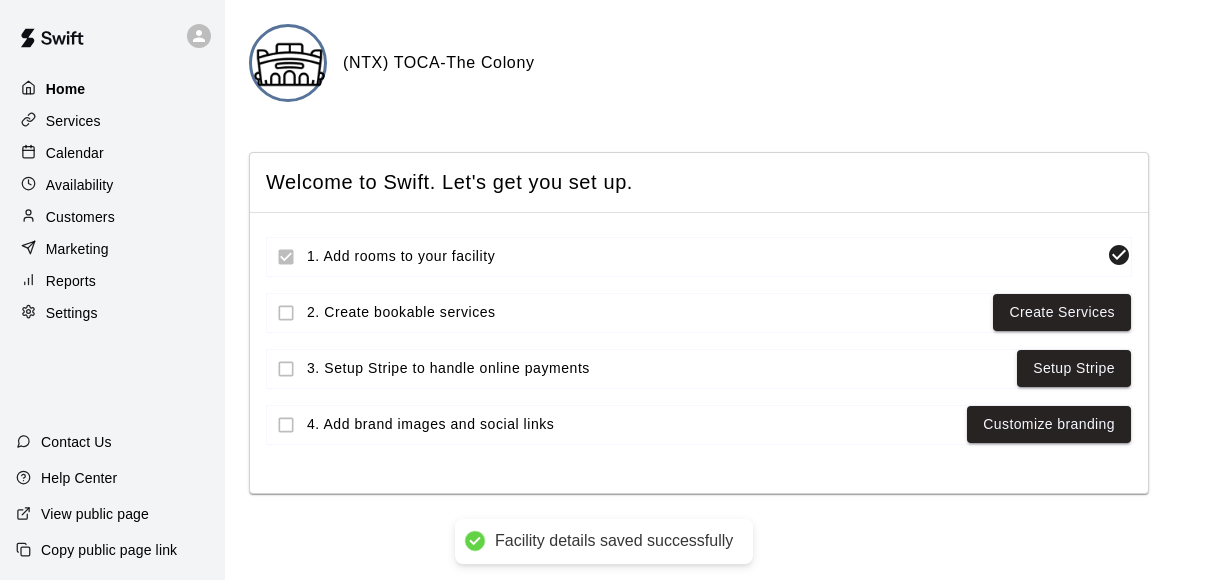 scroll, scrollTop: 0, scrollLeft: 0, axis: both 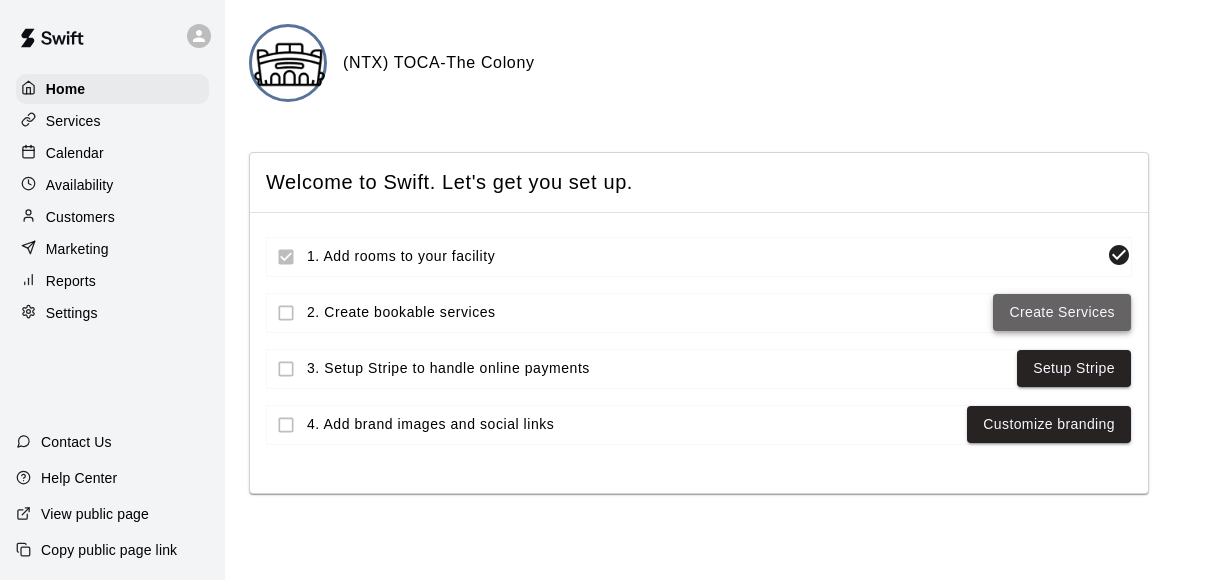 click on "Create Services" at bounding box center [1062, 312] 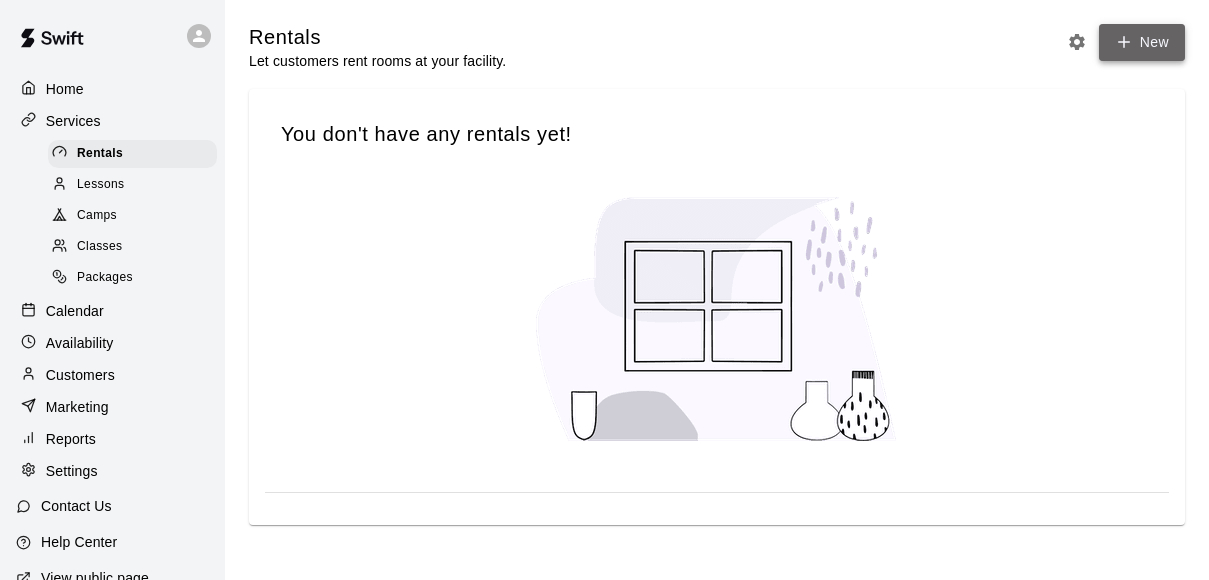 click 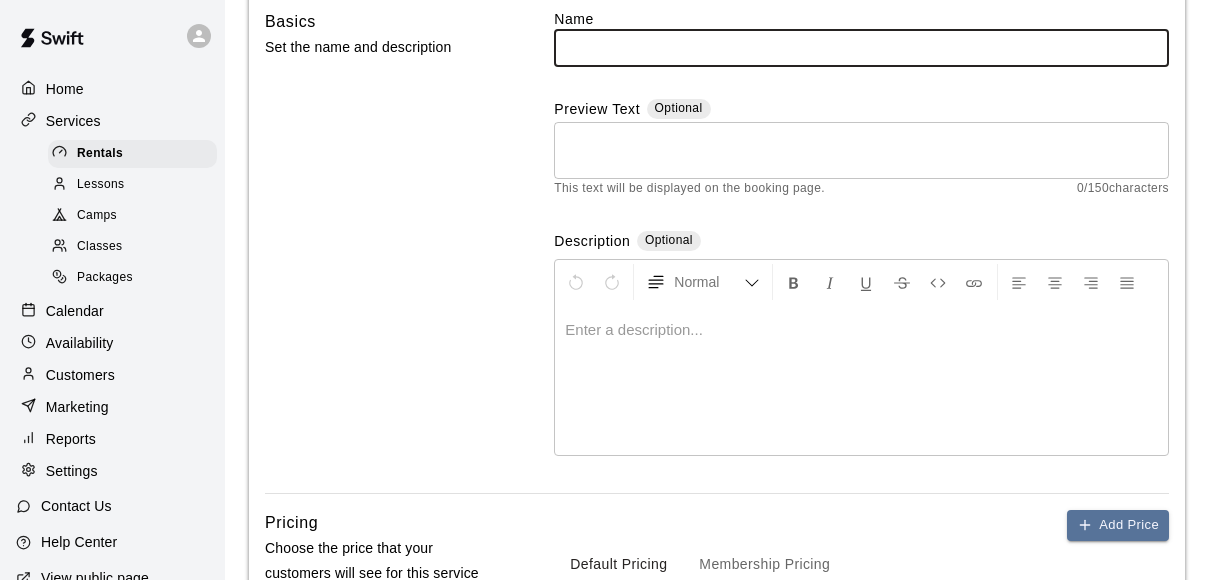 scroll, scrollTop: 0, scrollLeft: 0, axis: both 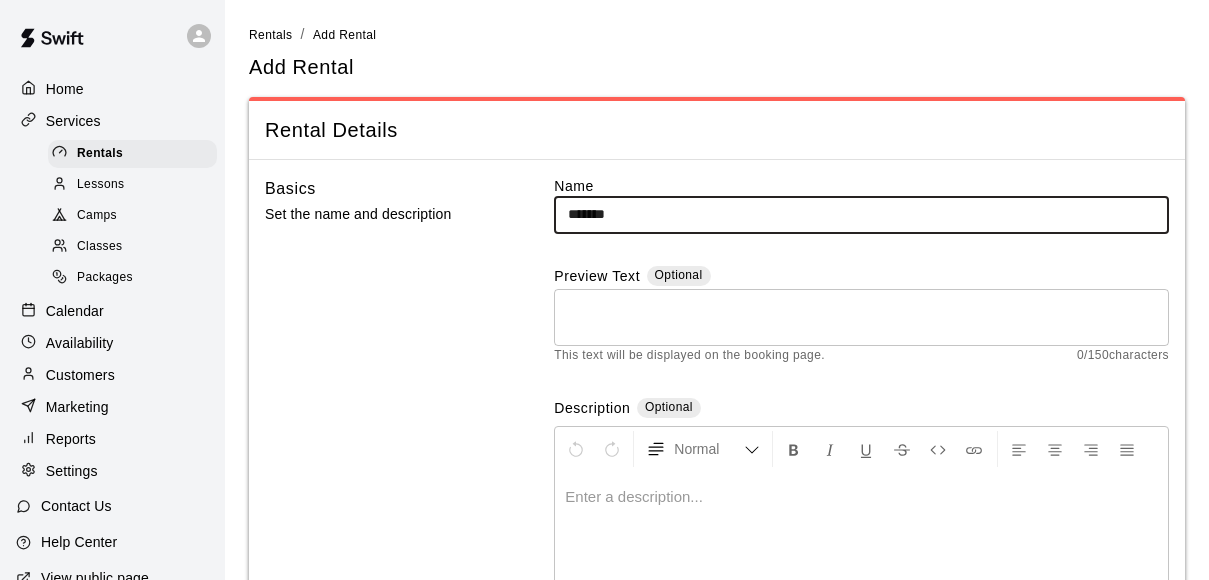 type on "**********" 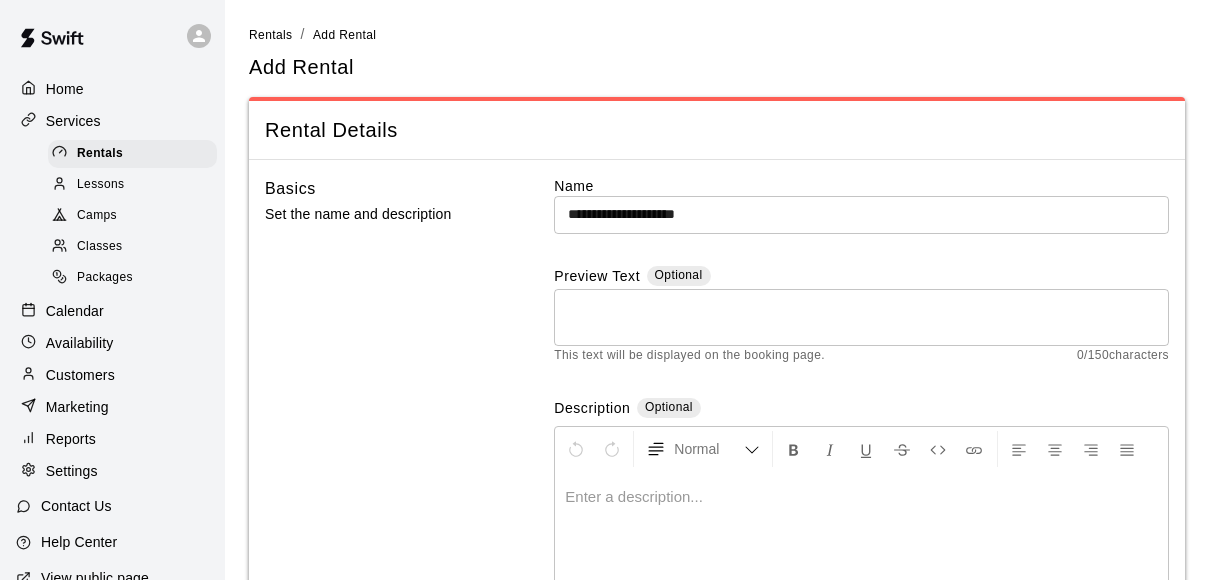 click on "**********" at bounding box center (861, 418) 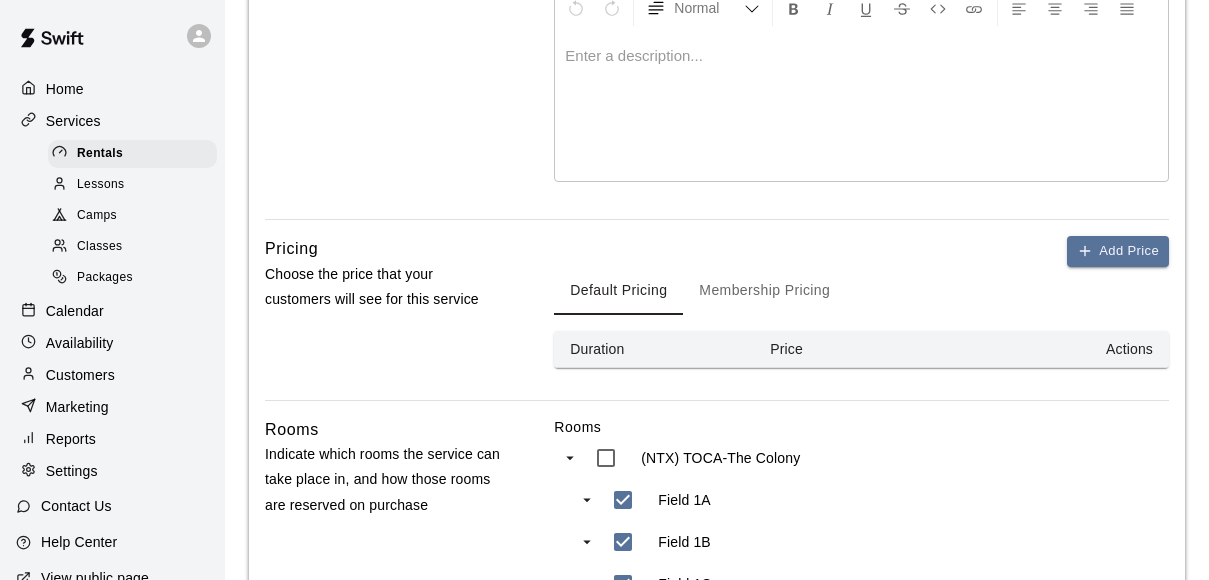 scroll, scrollTop: 459, scrollLeft: 0, axis: vertical 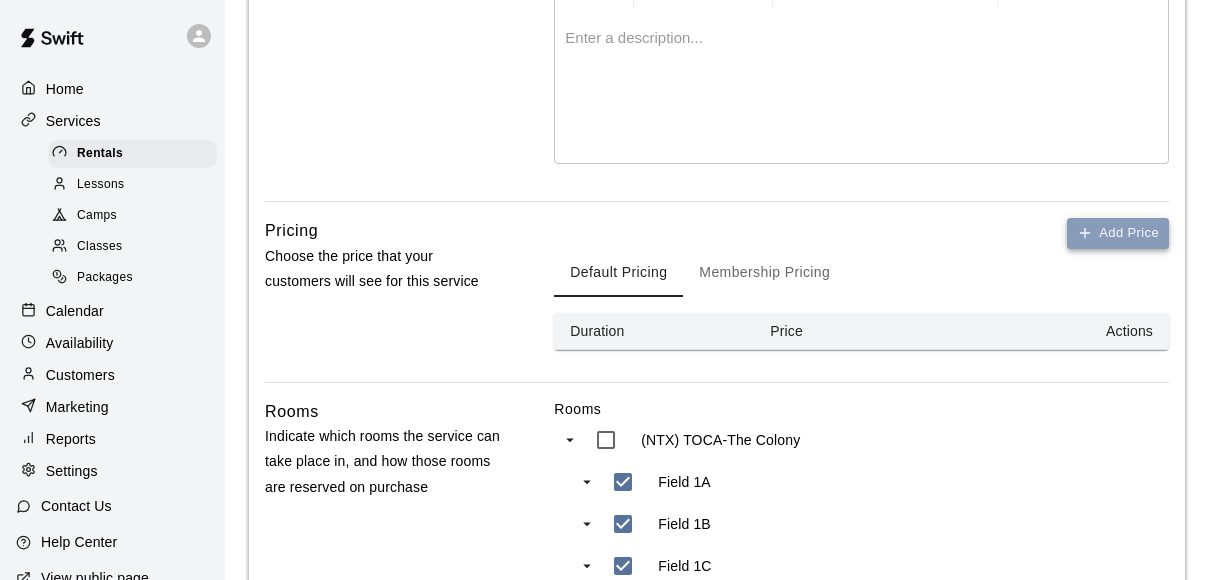 click on "Add Price" at bounding box center (1118, 233) 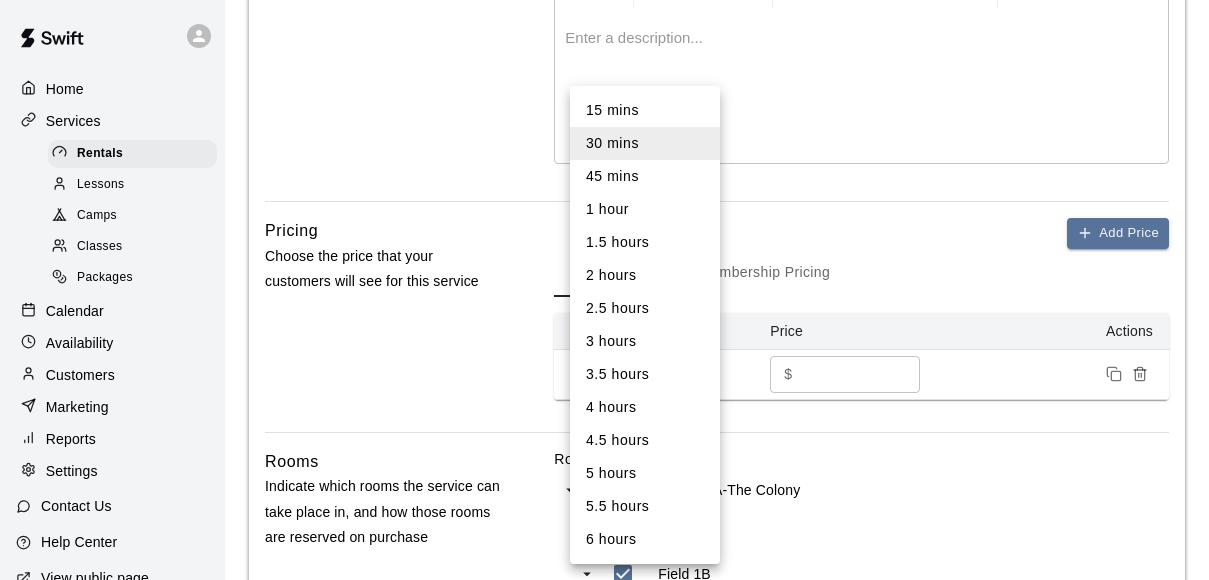 click on "**********" at bounding box center [604, 391] 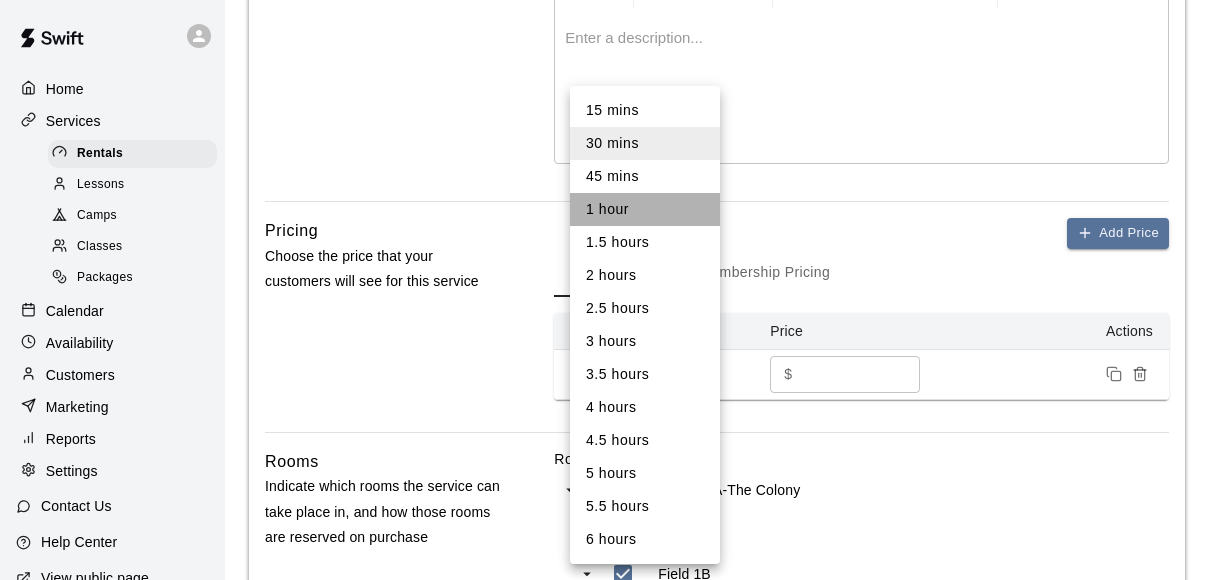 click on "1 hour" at bounding box center (645, 209) 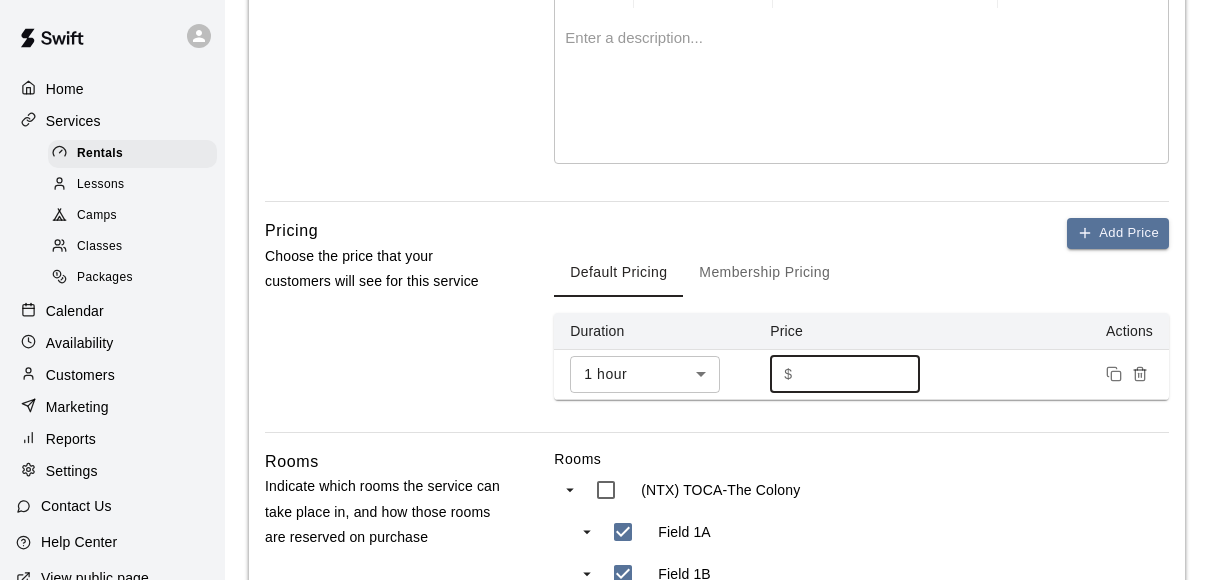 click on "*" at bounding box center [861, 374] 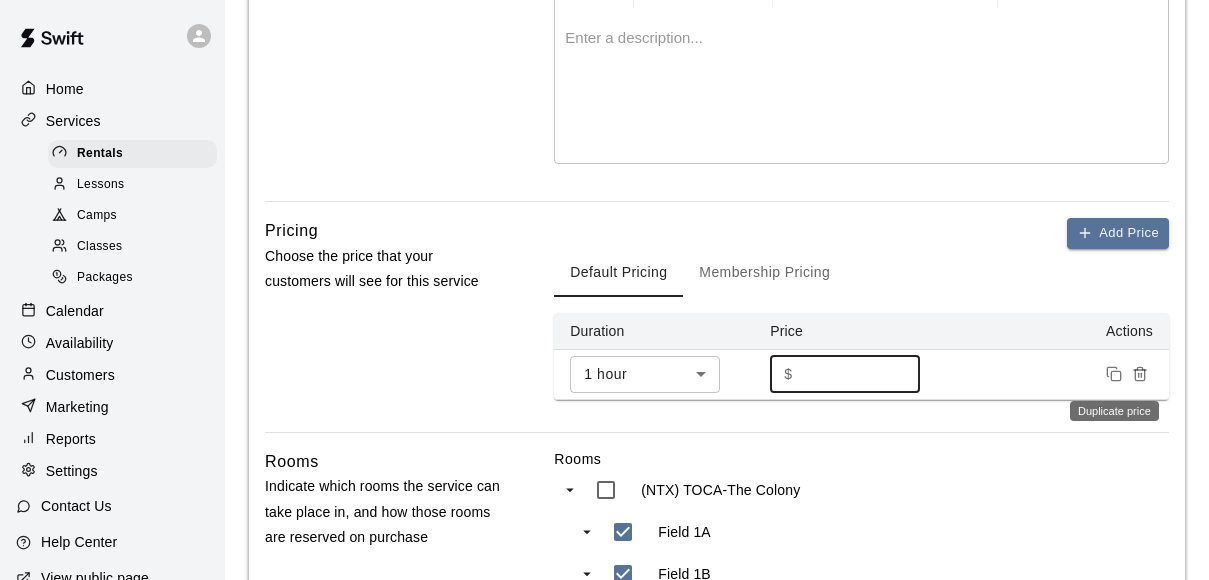 type on "***" 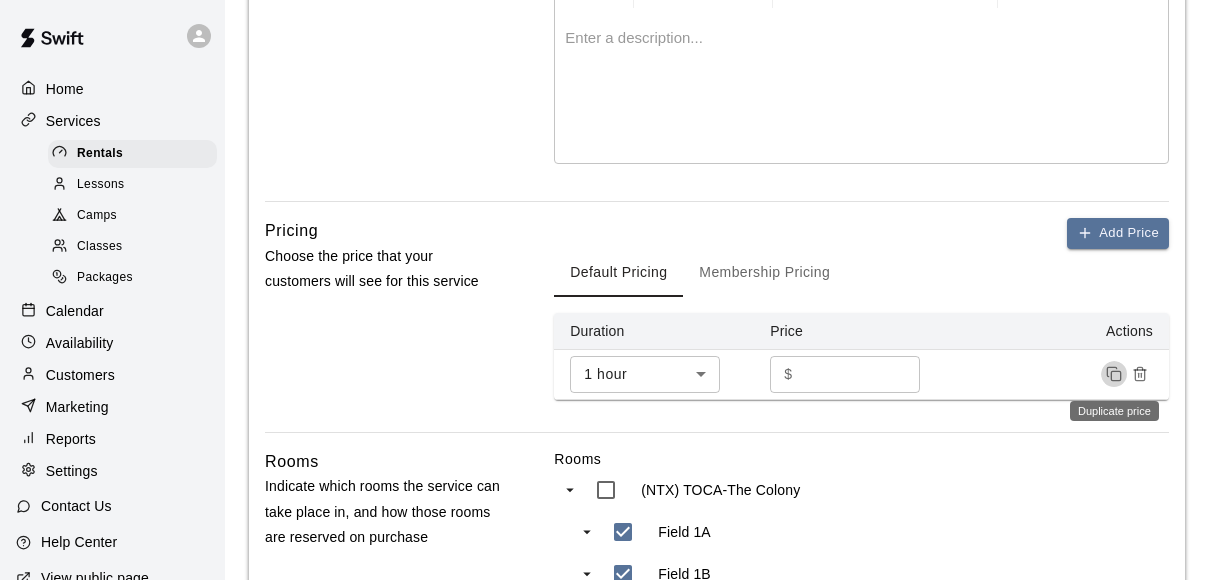 click 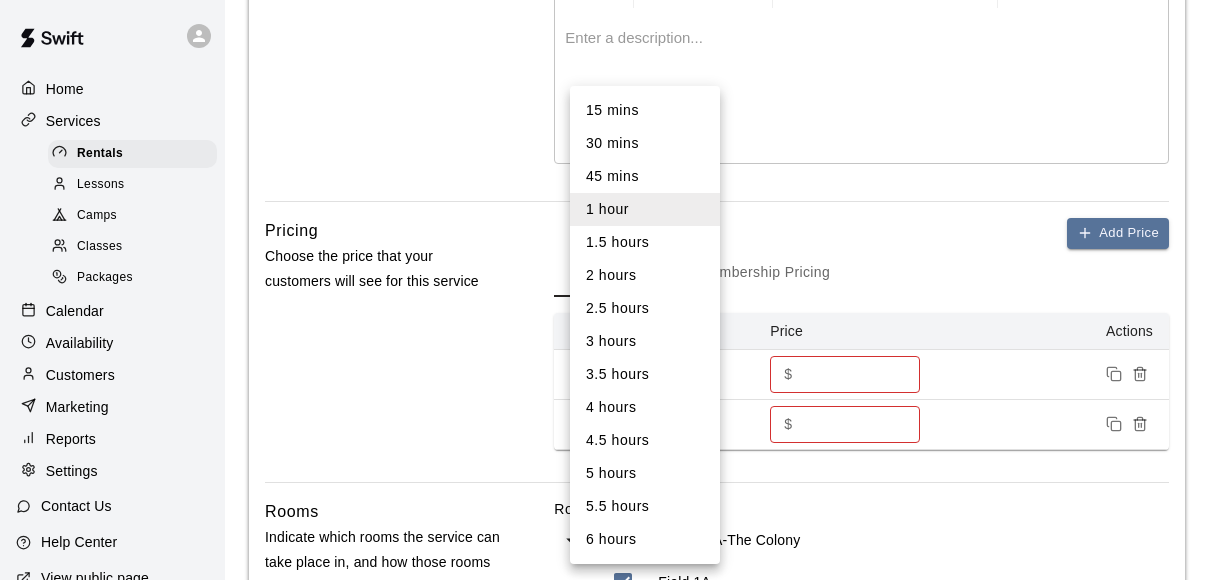 click on "**********" at bounding box center (604, 416) 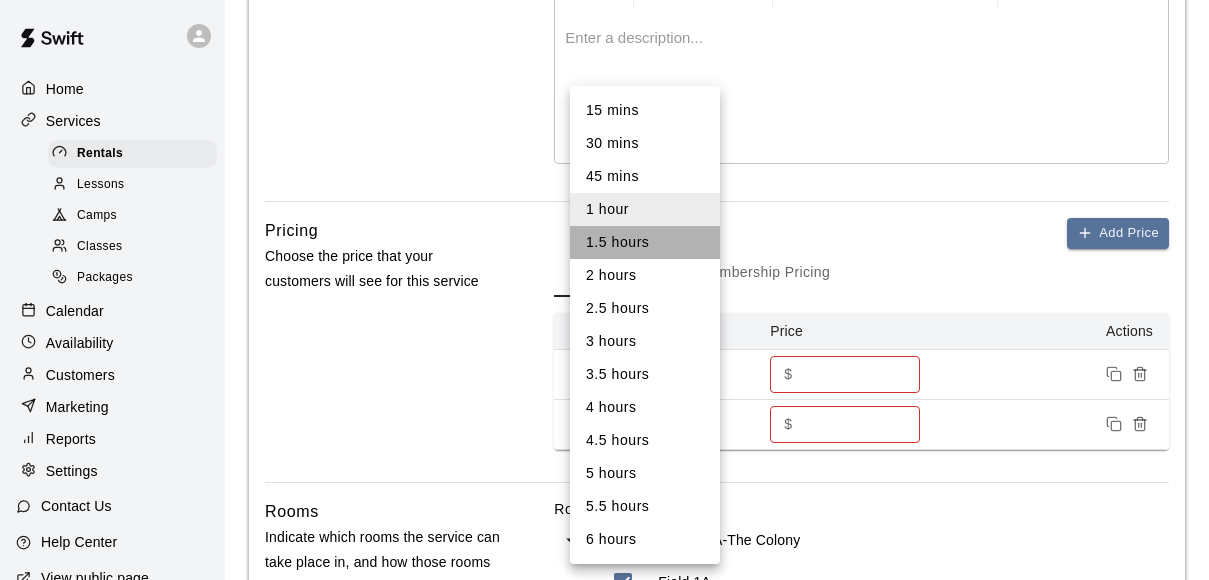 click on "1.5 hours" at bounding box center (645, 242) 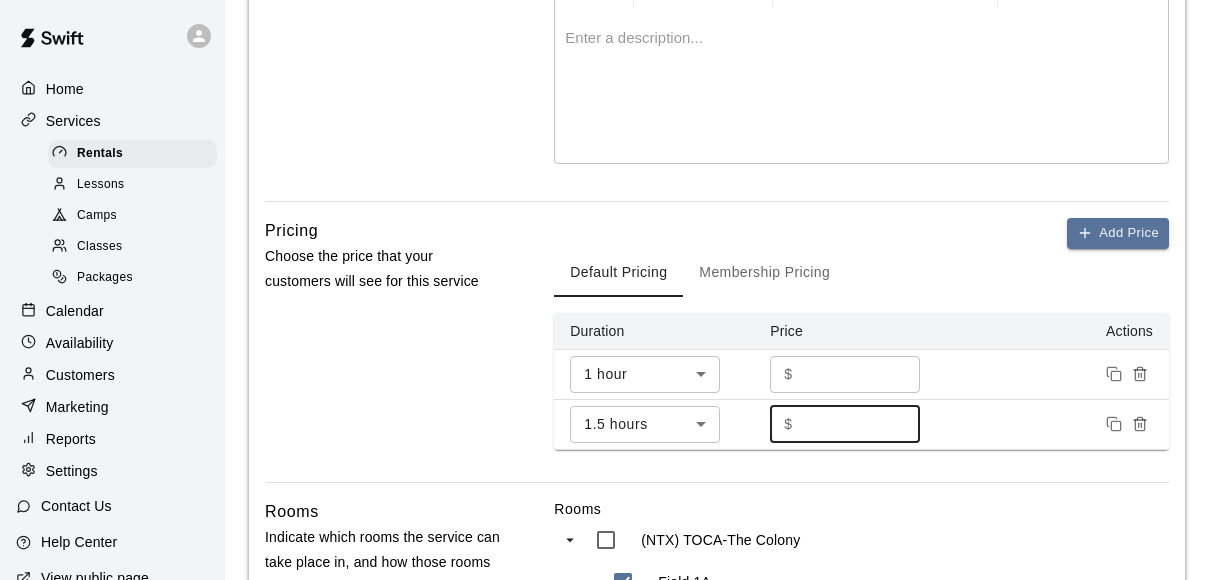 click on "***" at bounding box center (861, 424) 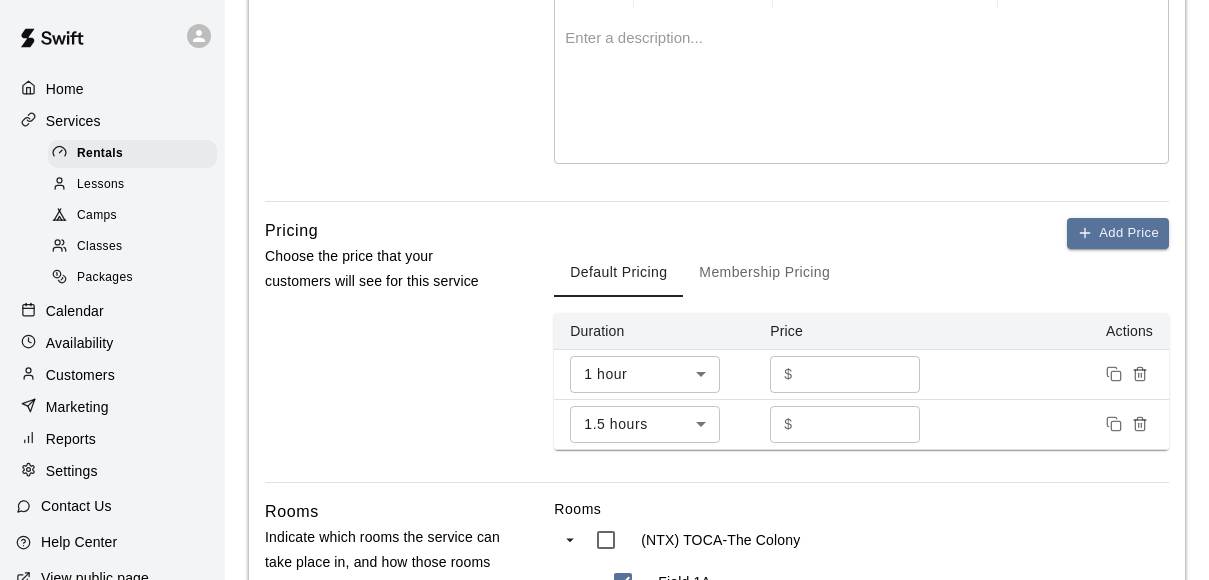 click on "Rooms (NTX) TOCA-The Colony Field 1A Field 1B Field 1C Field 2A Field 2B Field 2C Field 3A Field 3B Field 3C Reserve On Purchase Any selected room *** ​ When a customer buys this   rental , Swift will reserve  any ONE of Field 1A, Field 1B, Field 1C, Field 2A, Field 2B, Field 2C, Field 3A, Field 3B, or Field 3C  as long as   it is available" at bounding box center [861, 776] 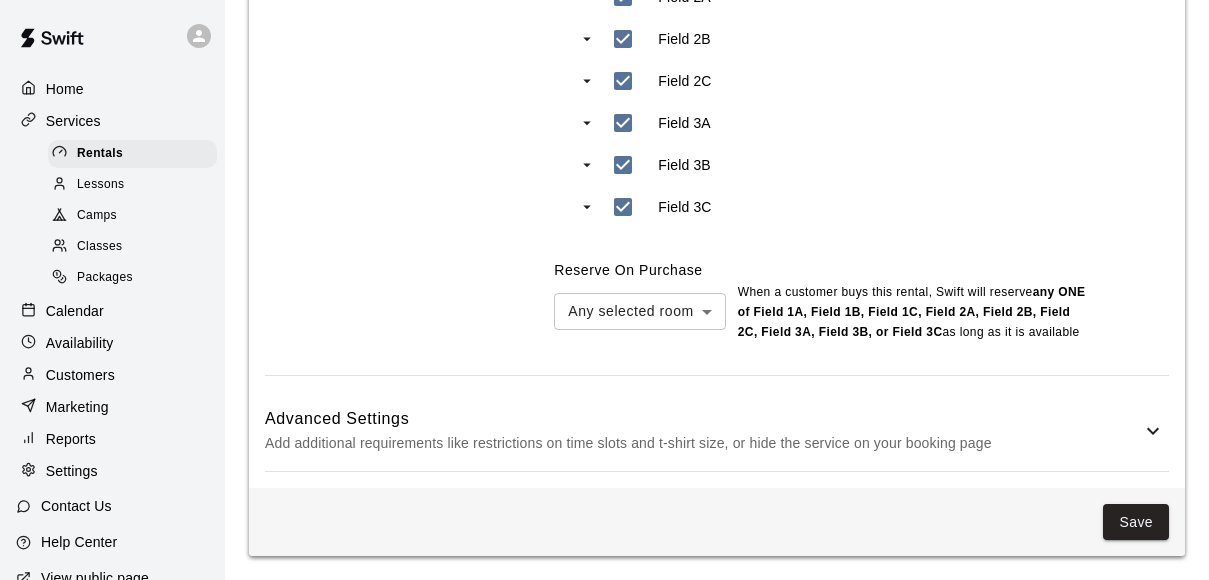 scroll, scrollTop: 1190, scrollLeft: 0, axis: vertical 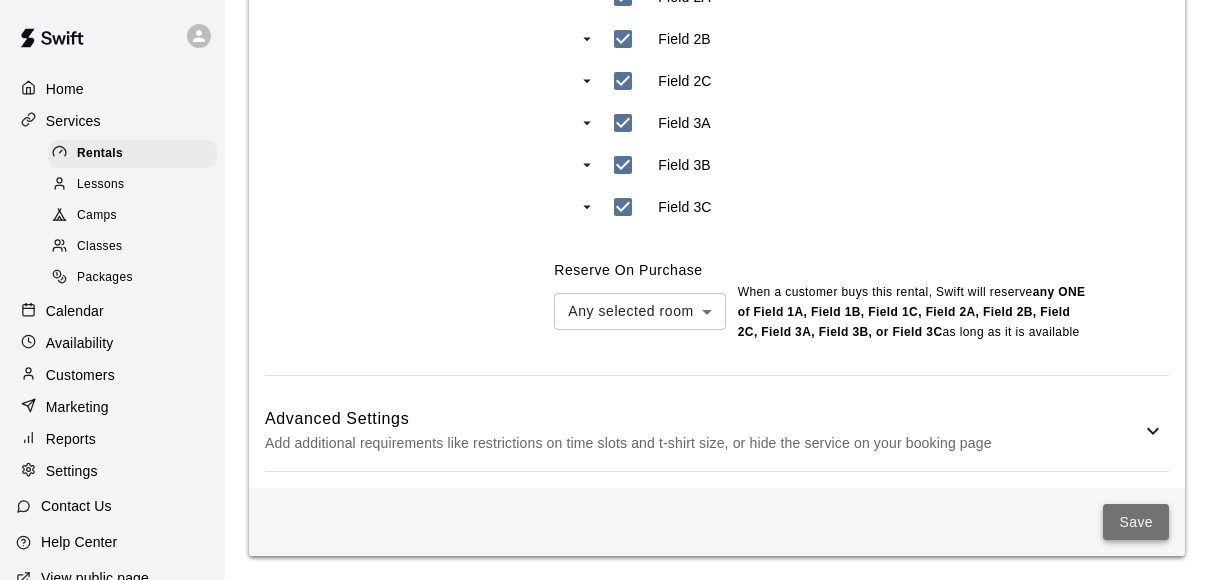 click on "Save" at bounding box center (1136, 522) 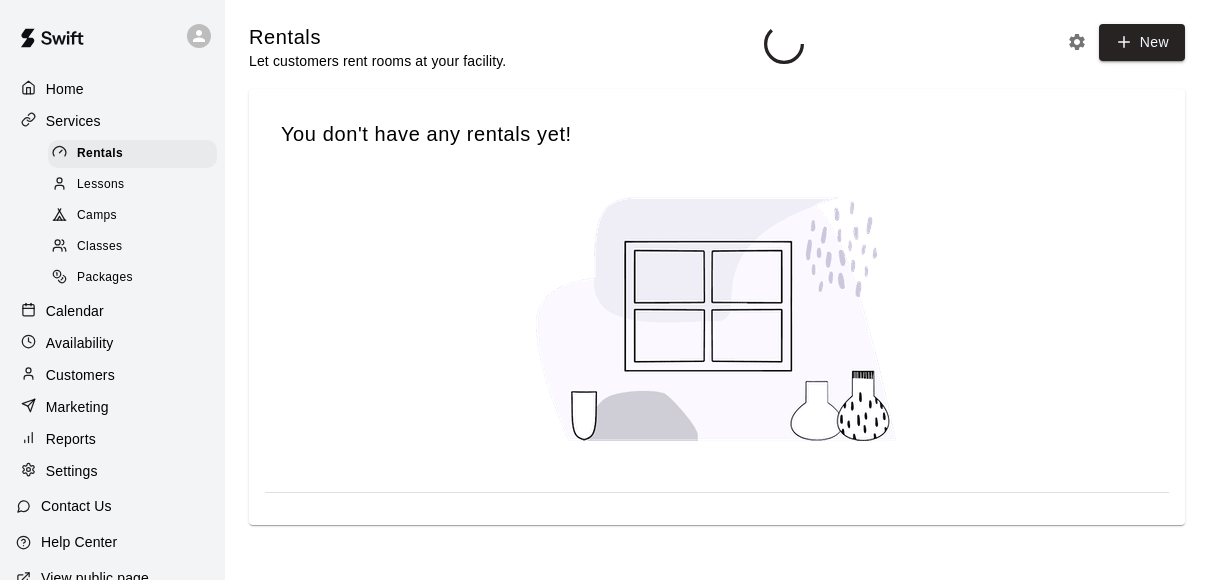 scroll, scrollTop: 0, scrollLeft: 0, axis: both 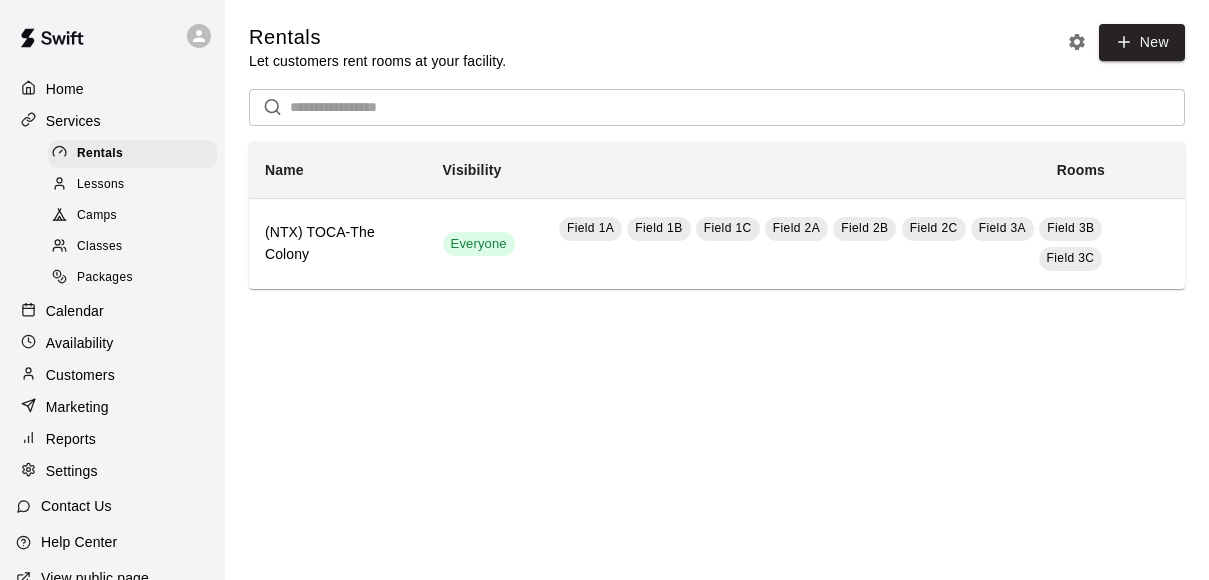 click on "Home" at bounding box center [65, 89] 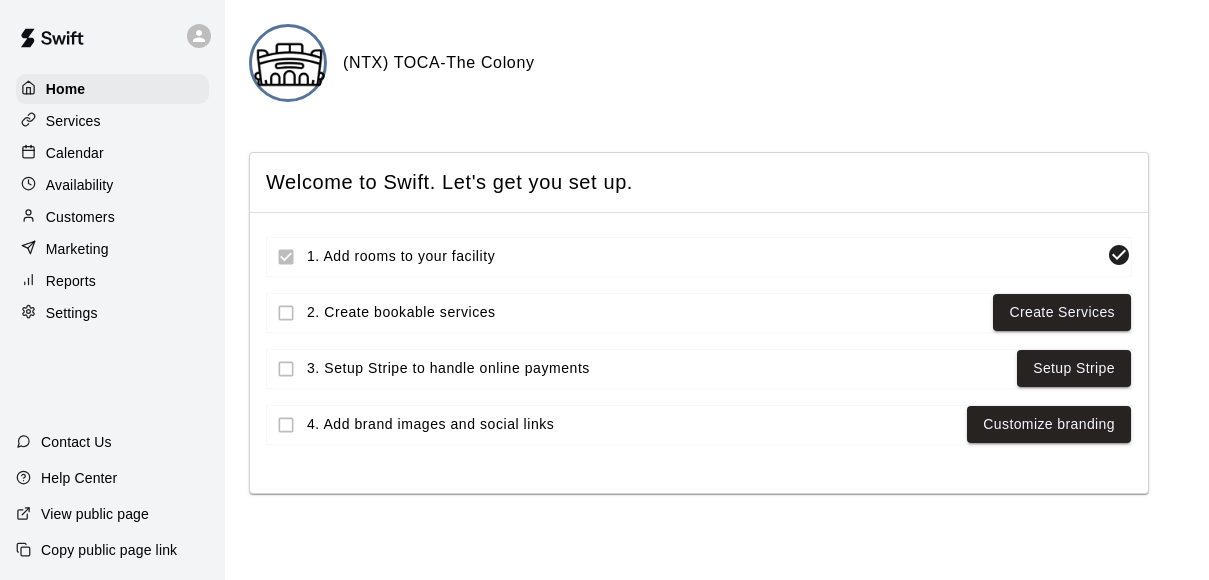 click 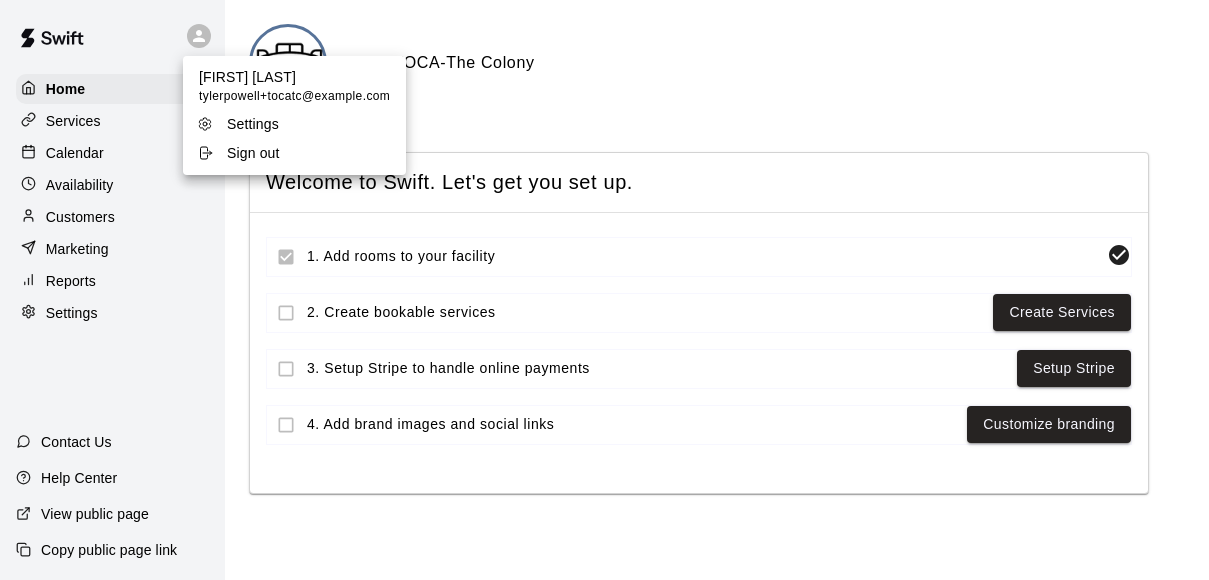 click on "Sign out" at bounding box center (253, 153) 